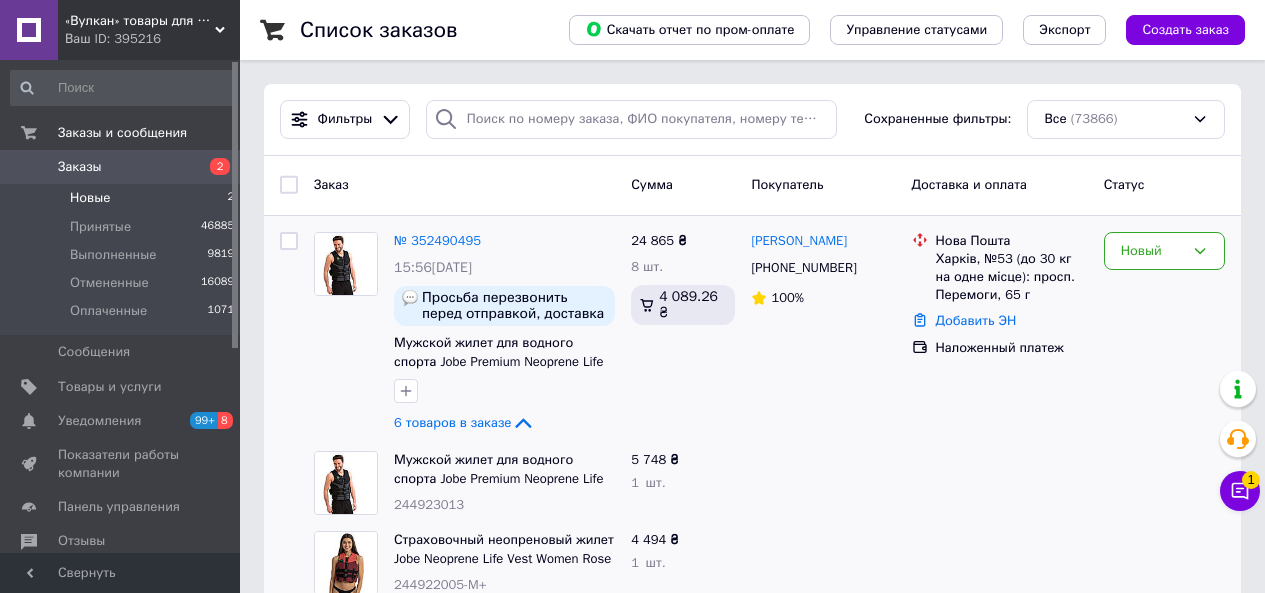 scroll, scrollTop: 0, scrollLeft: 0, axis: both 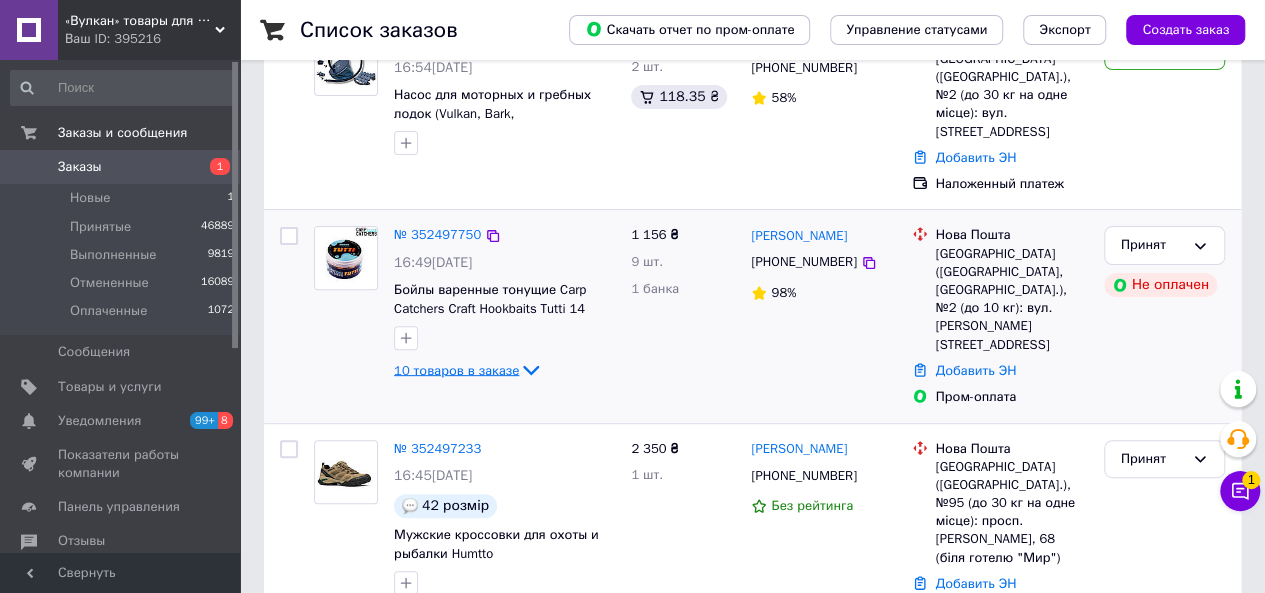 click on "10 товаров в заказе" at bounding box center (456, 369) 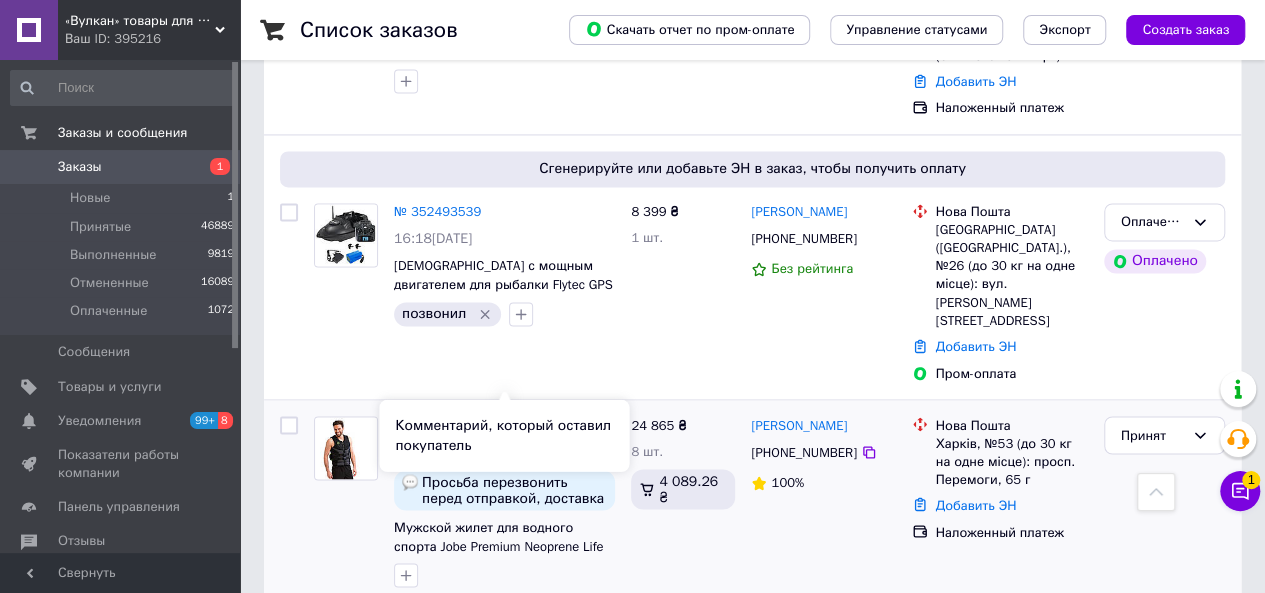 scroll, scrollTop: 1500, scrollLeft: 0, axis: vertical 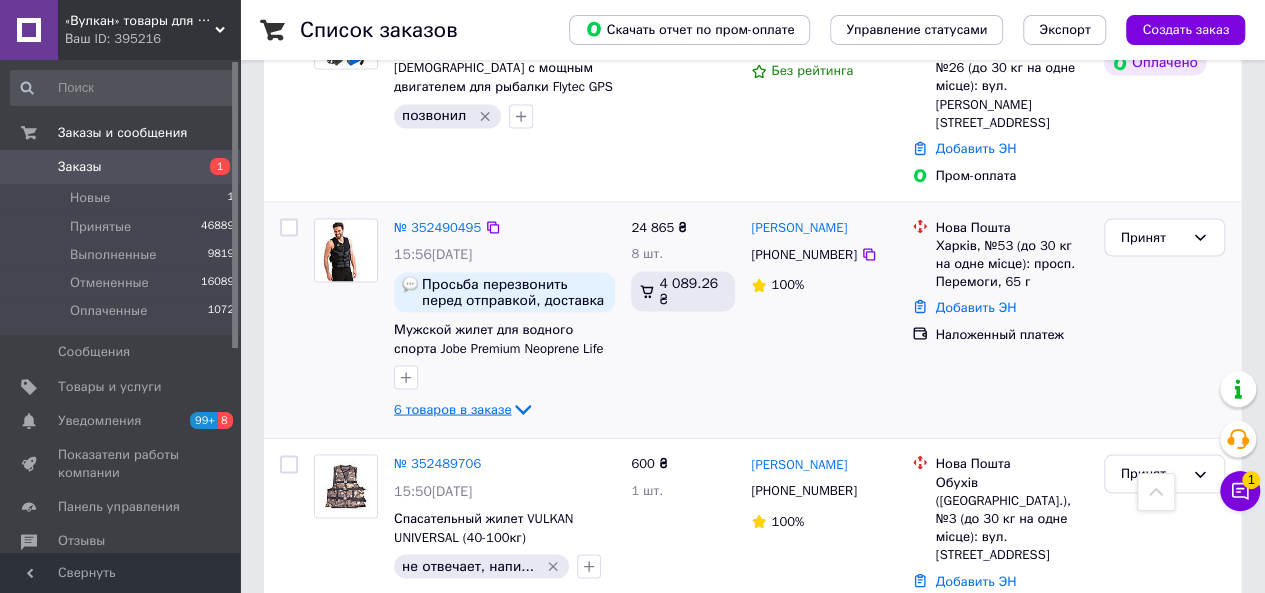 click on "6 товаров в заказе" at bounding box center [452, 408] 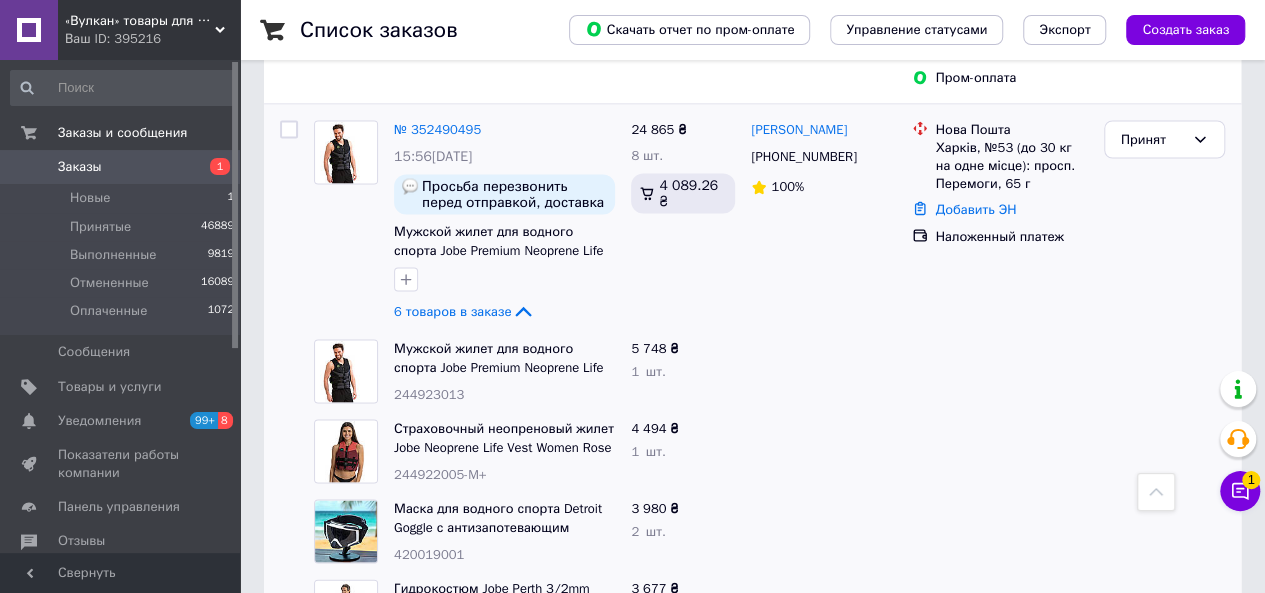 scroll, scrollTop: 1900, scrollLeft: 0, axis: vertical 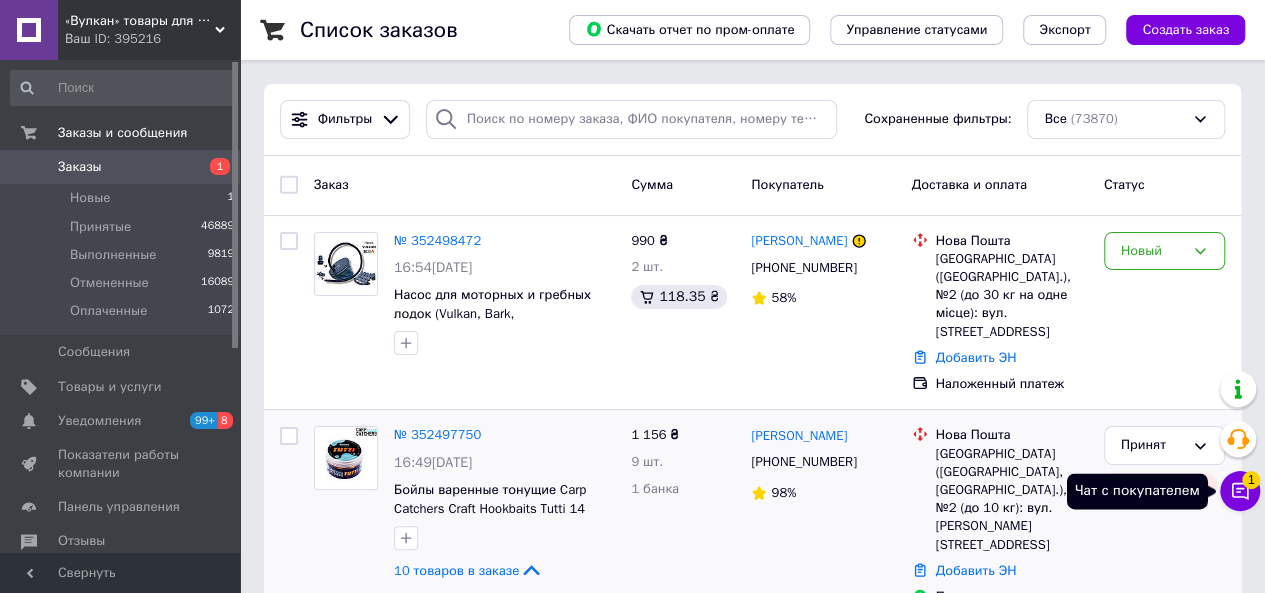 click 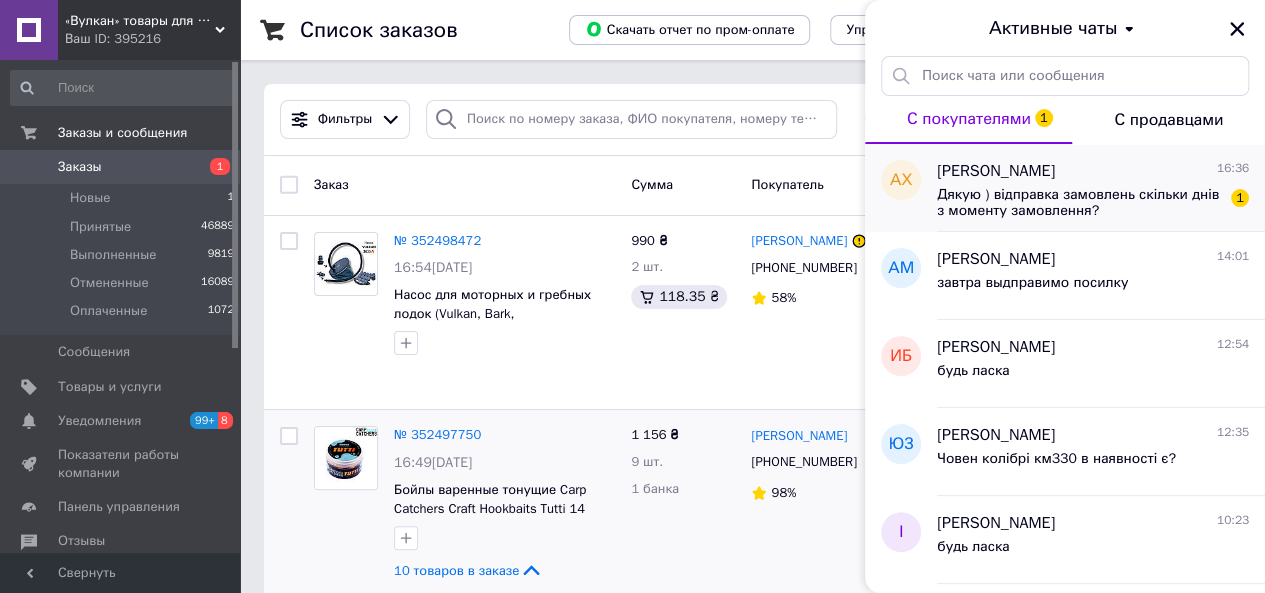 click on "Дякую ) відправка замовлень скільки днів з моменту замовлення?" at bounding box center [1079, 203] 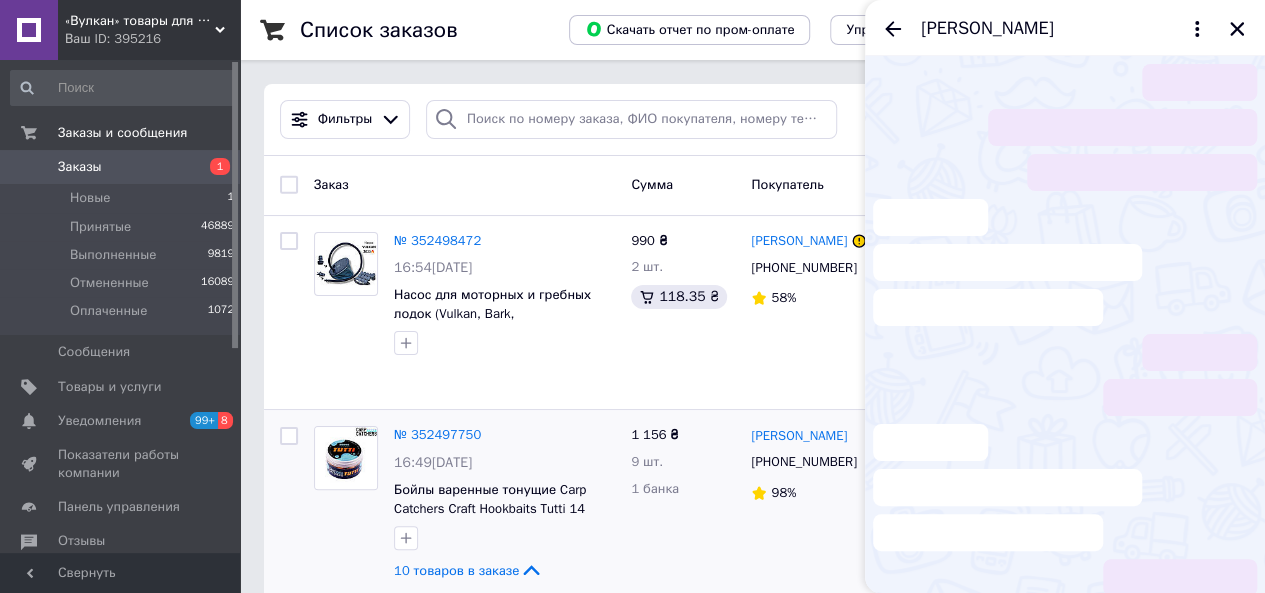 scroll, scrollTop: 339, scrollLeft: 0, axis: vertical 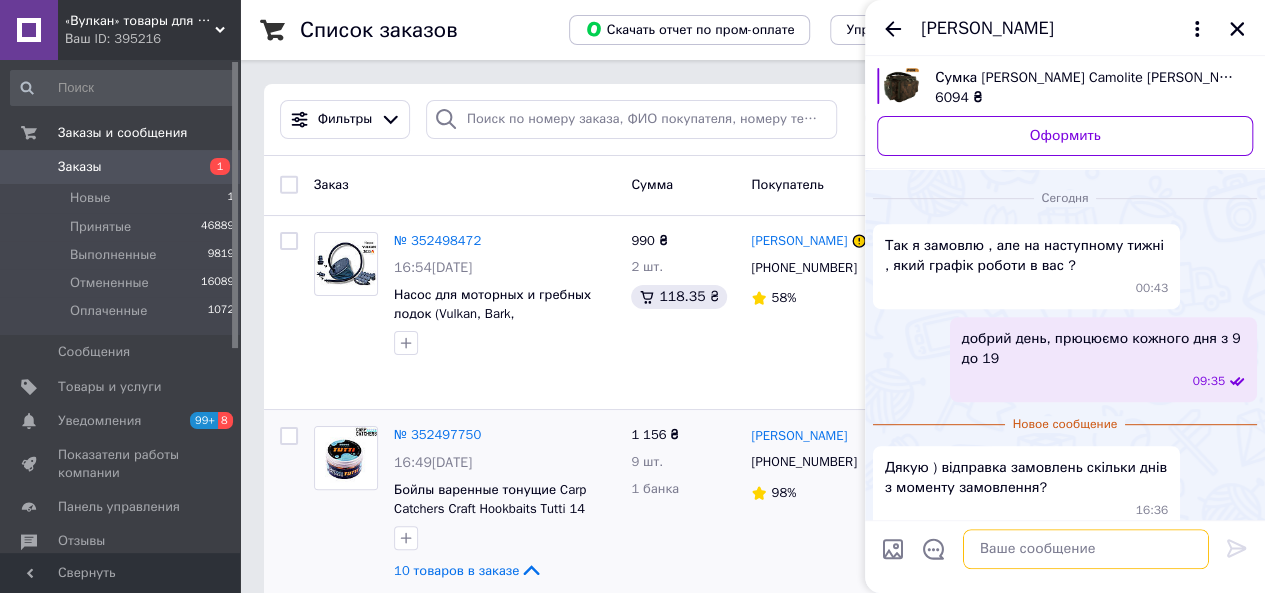 click at bounding box center [1086, 549] 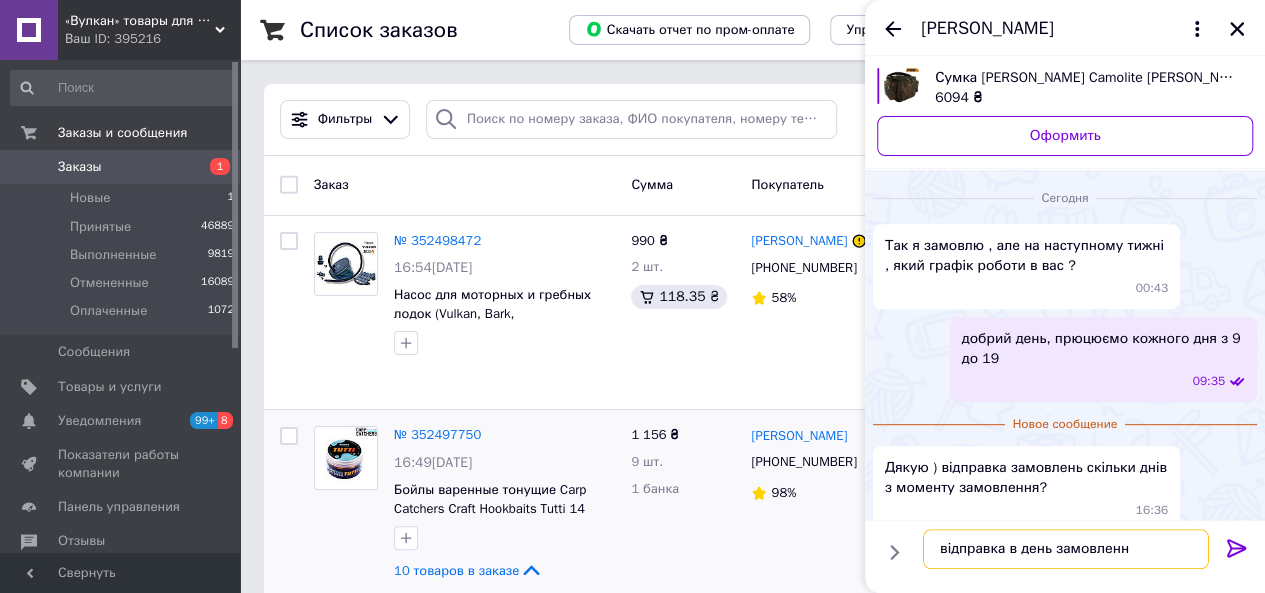 type on "відправка в день замовлення" 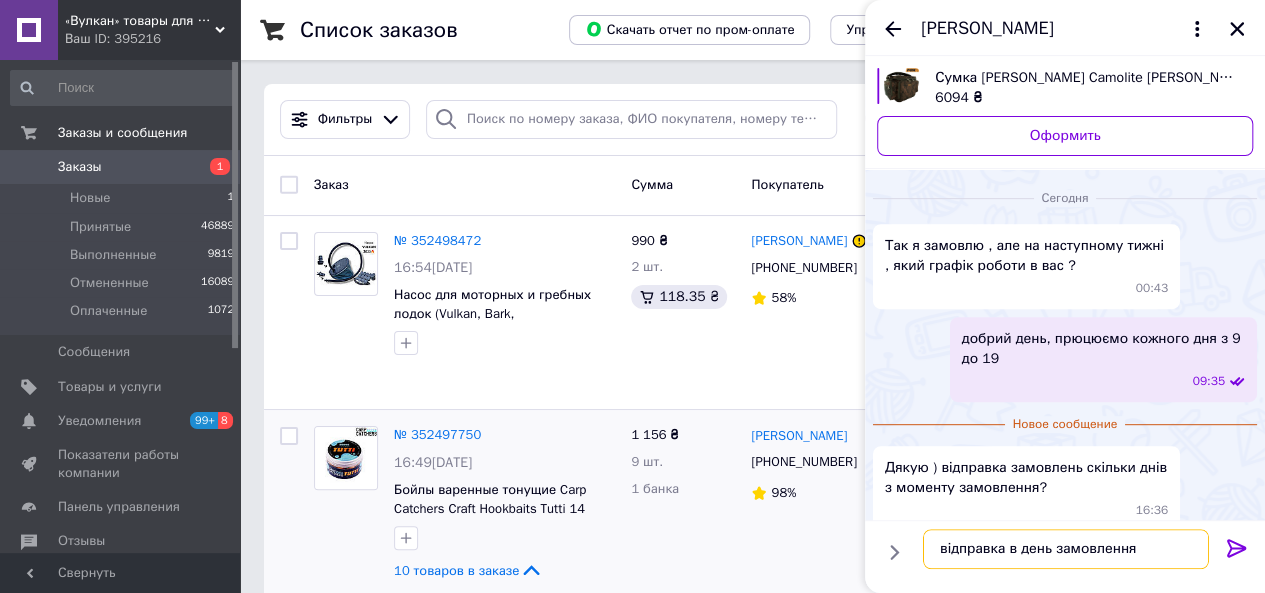 type 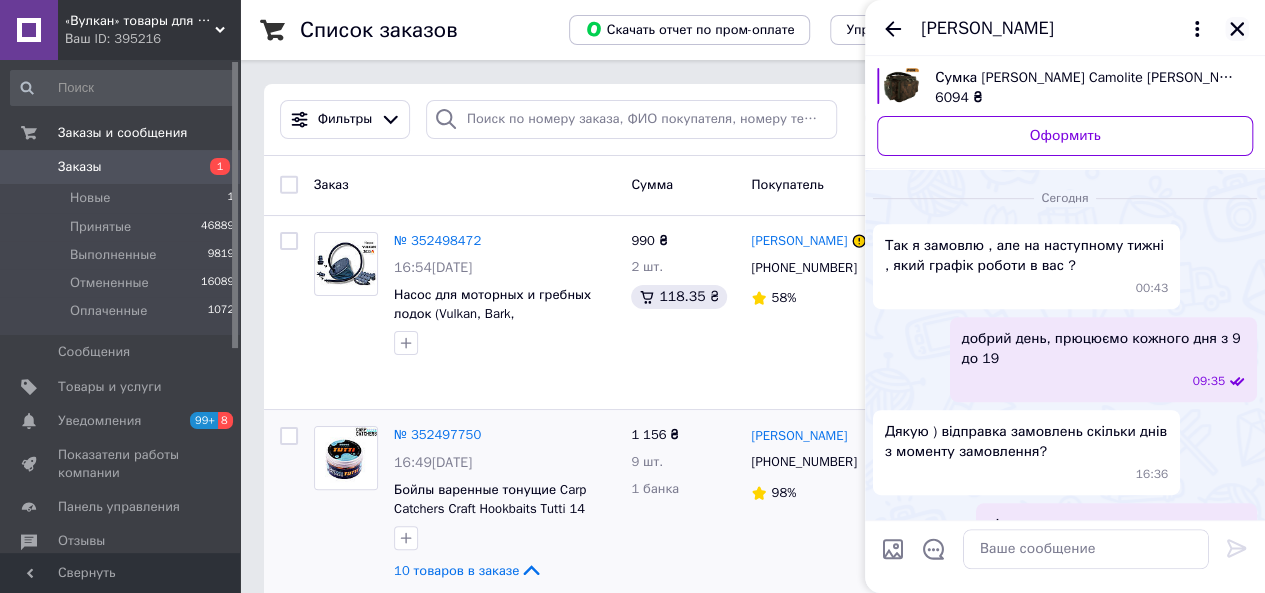 click at bounding box center [1237, 29] 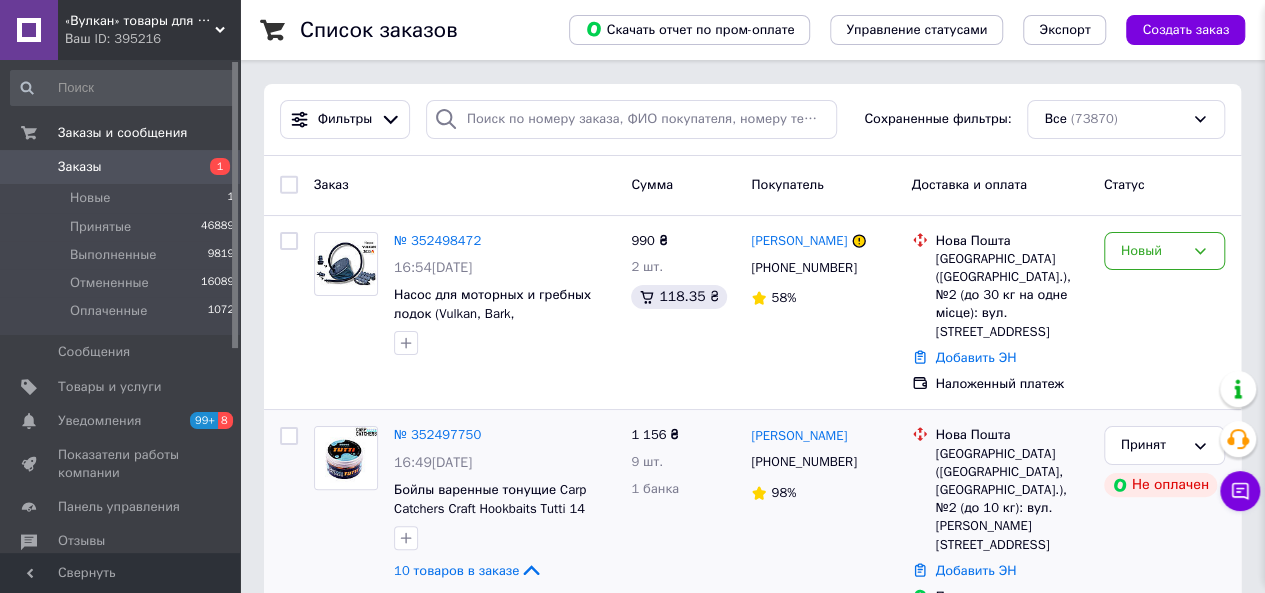 scroll, scrollTop: 304, scrollLeft: 0, axis: vertical 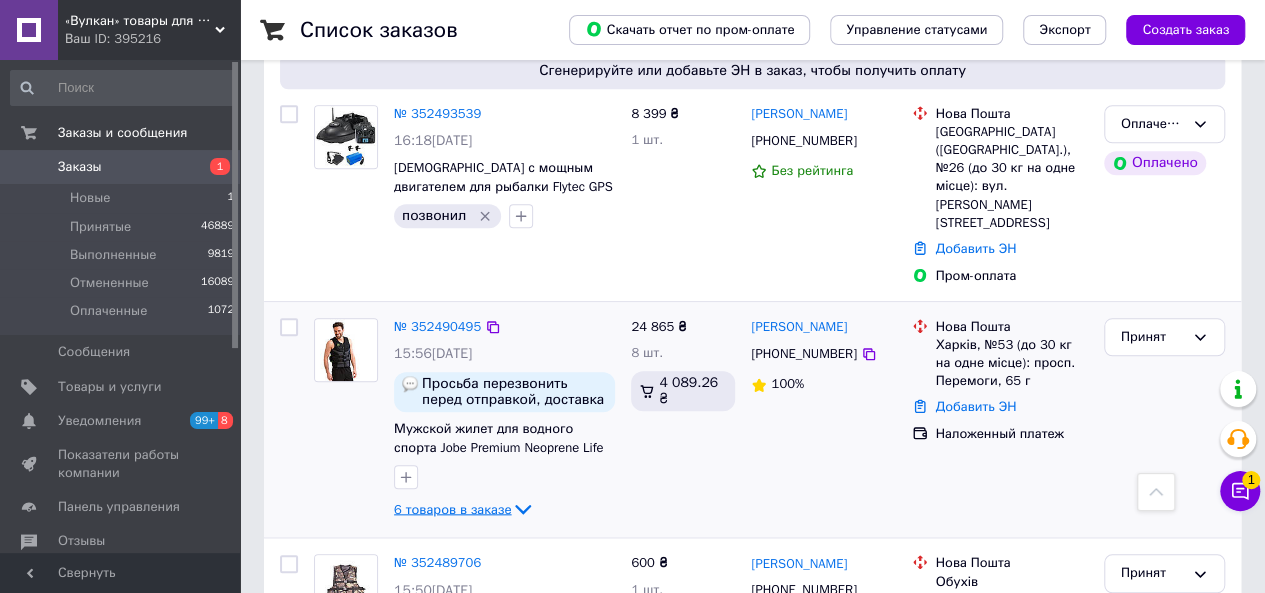 click on "6 товаров в заказе" at bounding box center [452, 508] 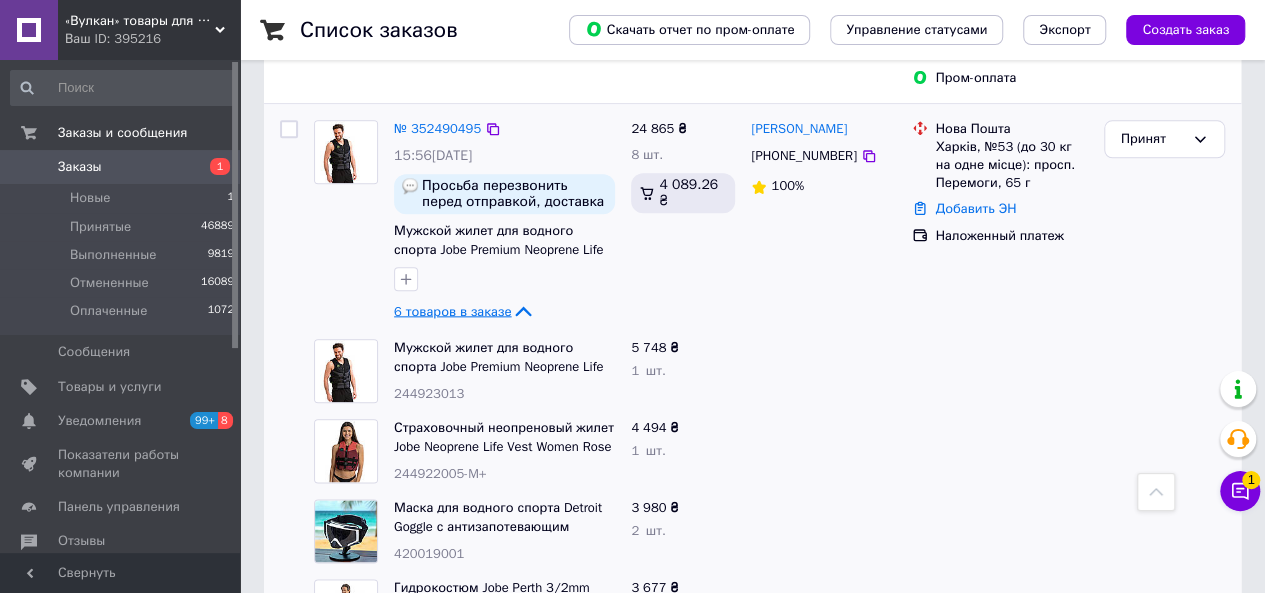 scroll, scrollTop: 1000, scrollLeft: 0, axis: vertical 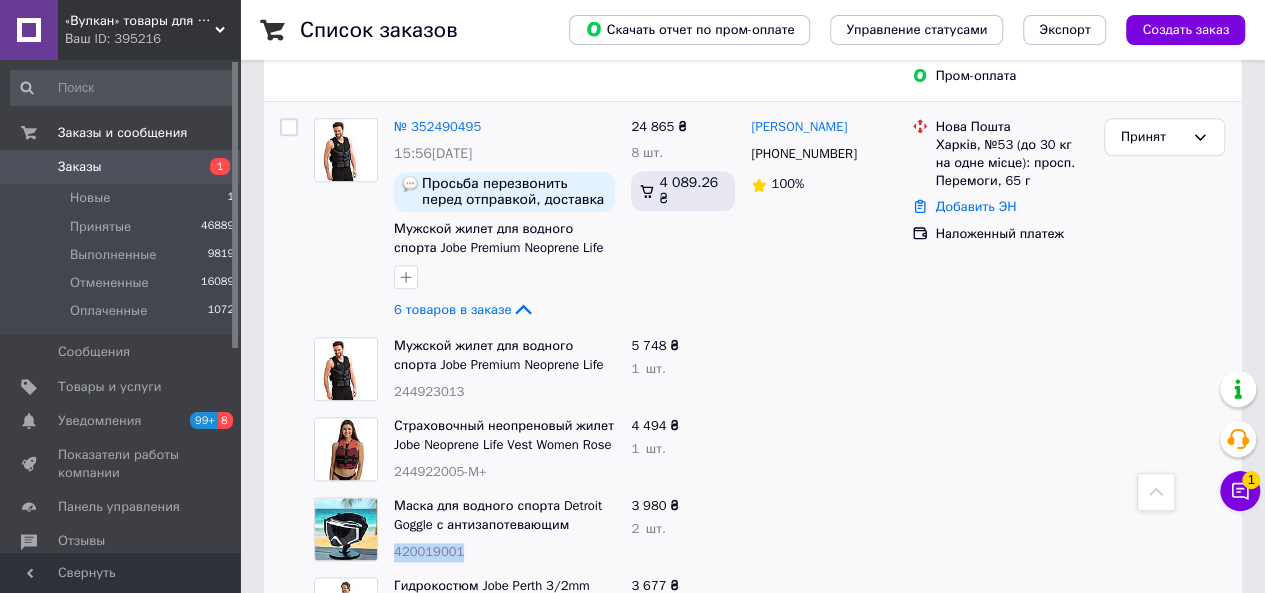 drag, startPoint x: 389, startPoint y: 427, endPoint x: 477, endPoint y: 427, distance: 88 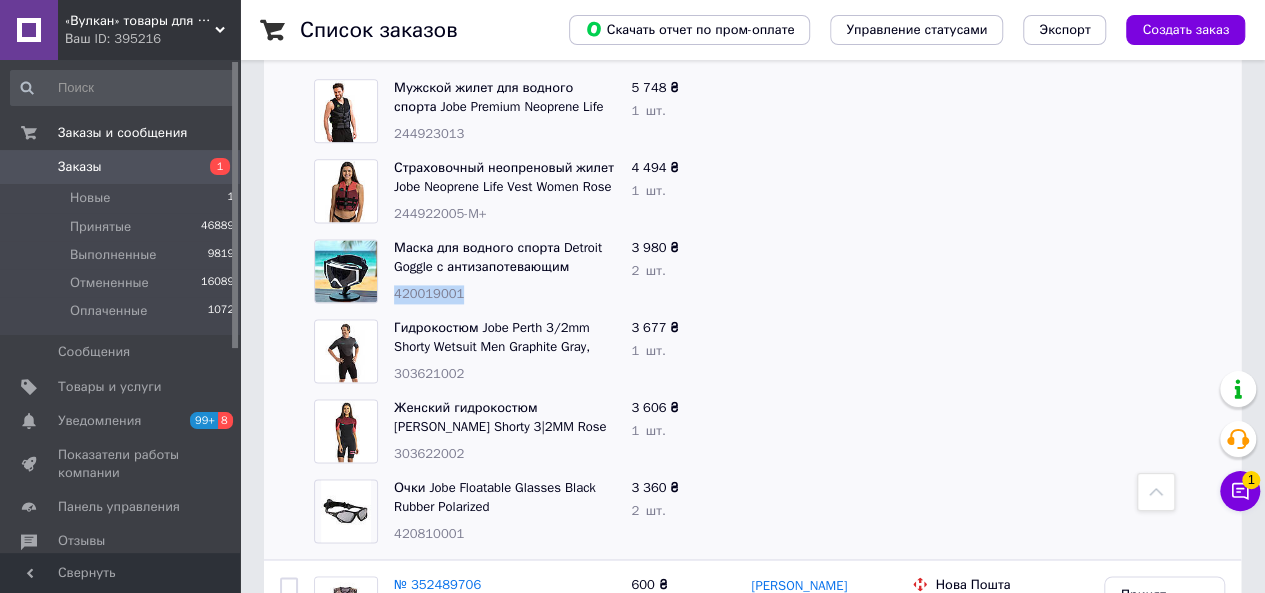 scroll, scrollTop: 1300, scrollLeft: 0, axis: vertical 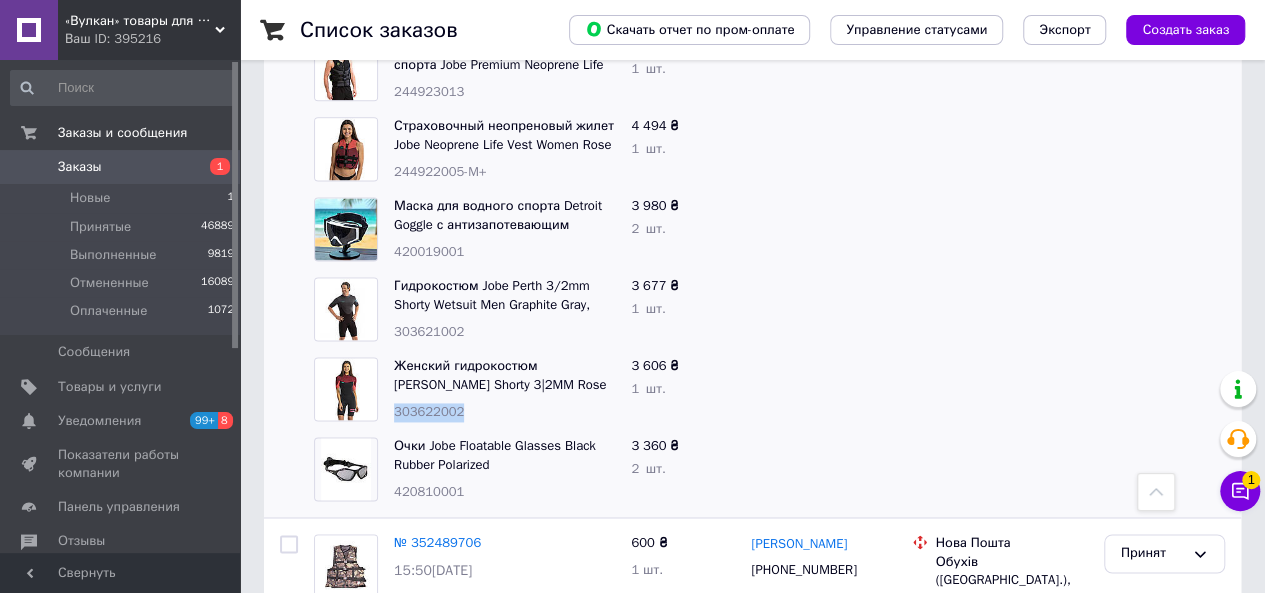 drag, startPoint x: 392, startPoint y: 283, endPoint x: 457, endPoint y: 287, distance: 65.12296 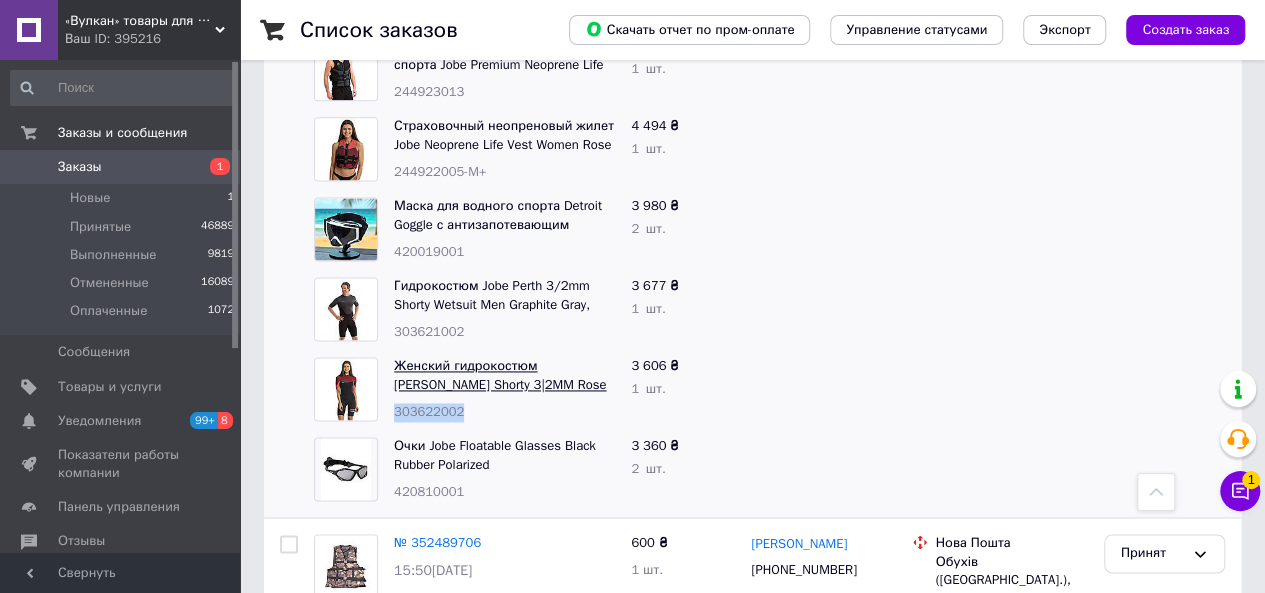 scroll, scrollTop: 1200, scrollLeft: 0, axis: vertical 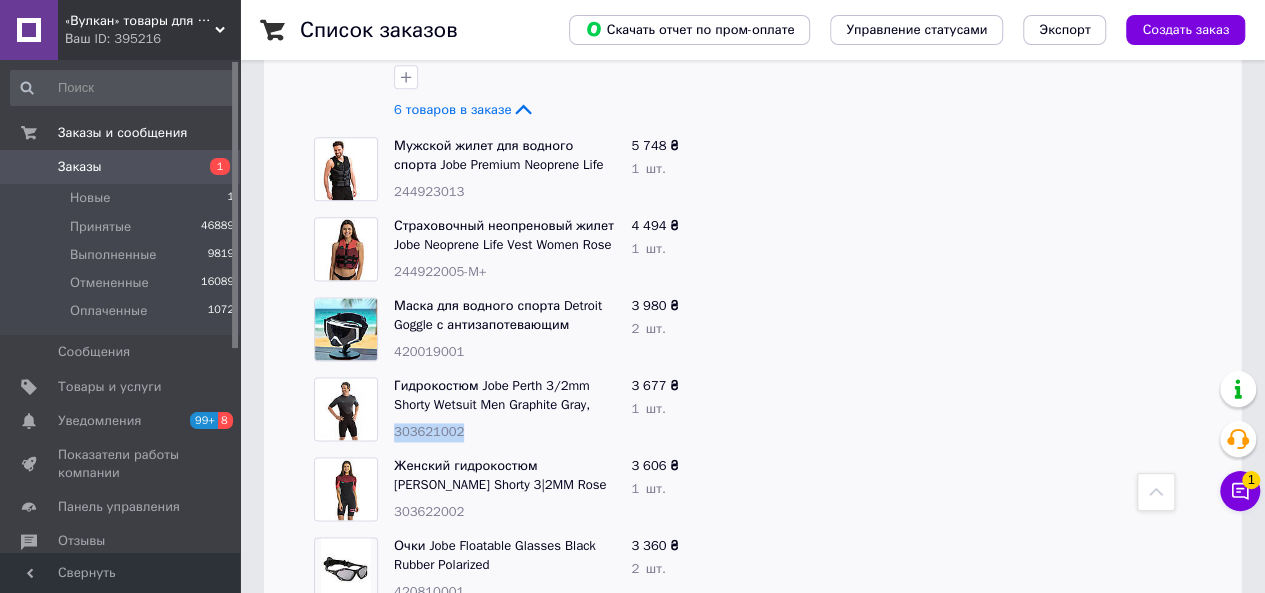 drag, startPoint x: 393, startPoint y: 304, endPoint x: 462, endPoint y: 311, distance: 69.354164 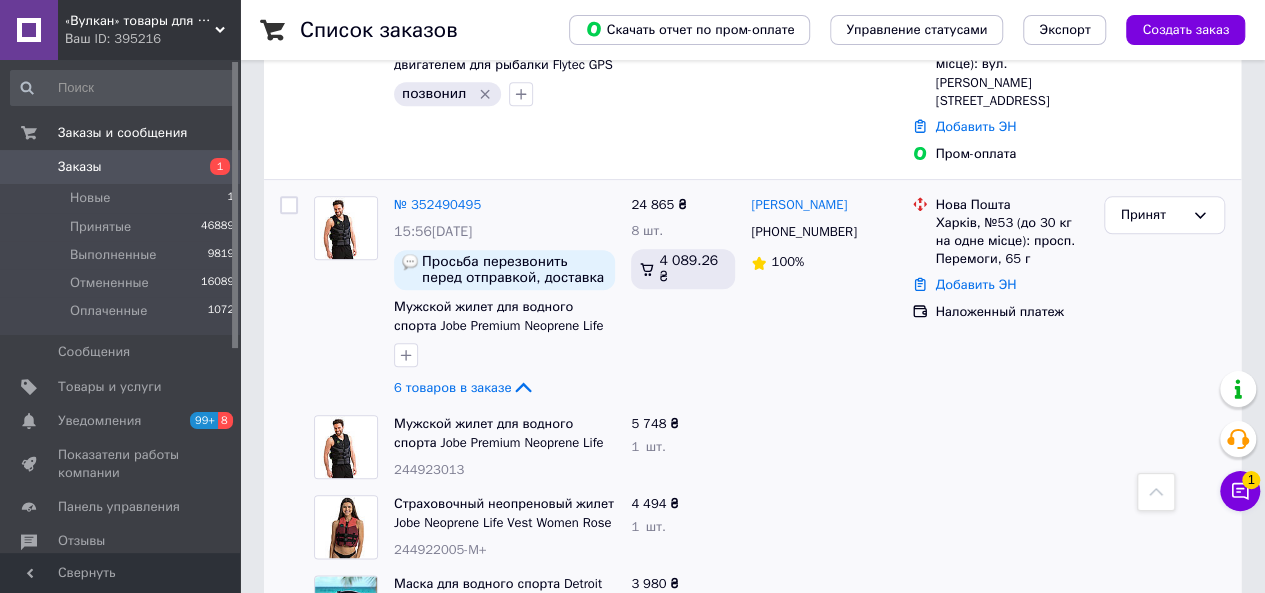 scroll, scrollTop: 900, scrollLeft: 0, axis: vertical 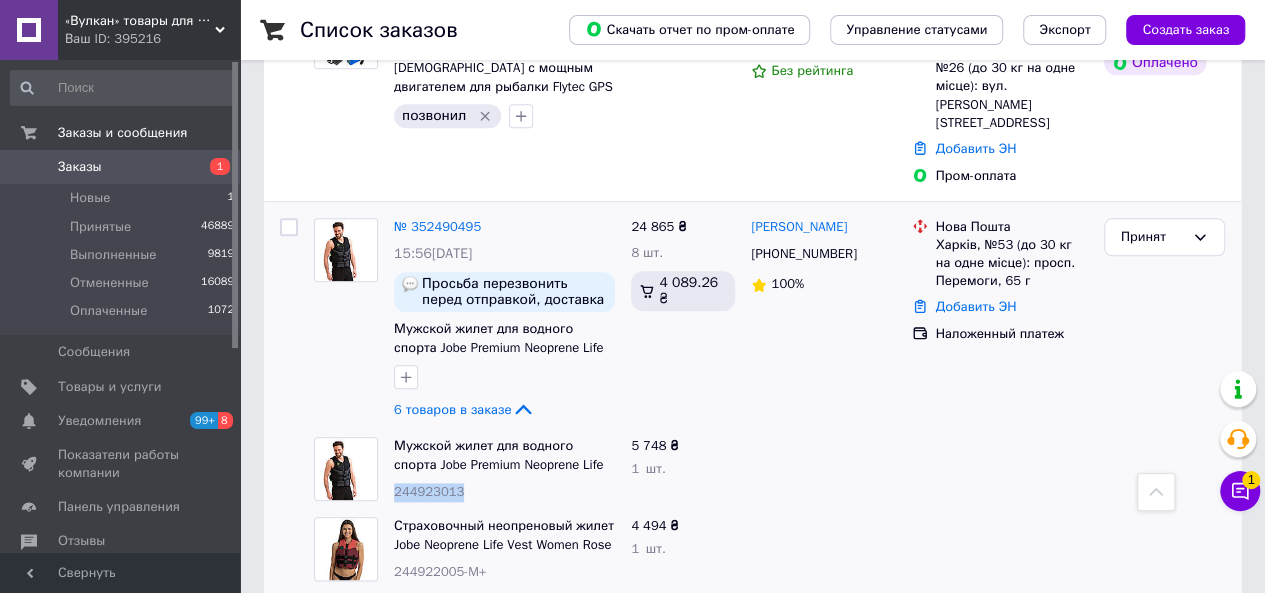 drag, startPoint x: 394, startPoint y: 368, endPoint x: 462, endPoint y: 369, distance: 68.007355 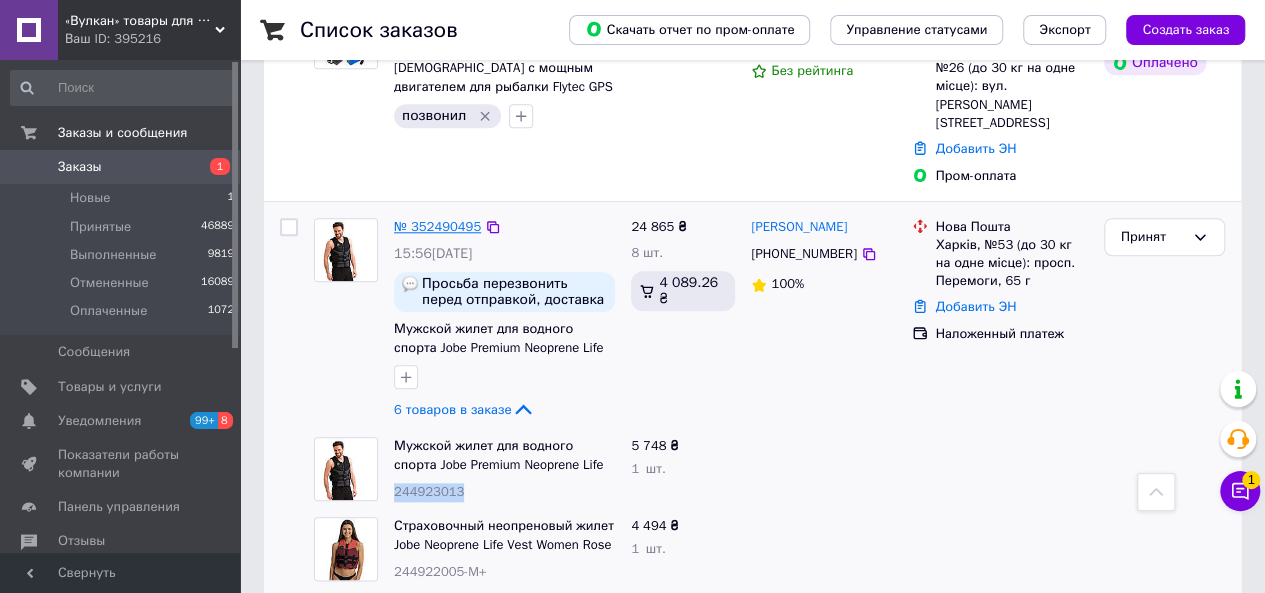 click on "№ 352490495" at bounding box center (437, 226) 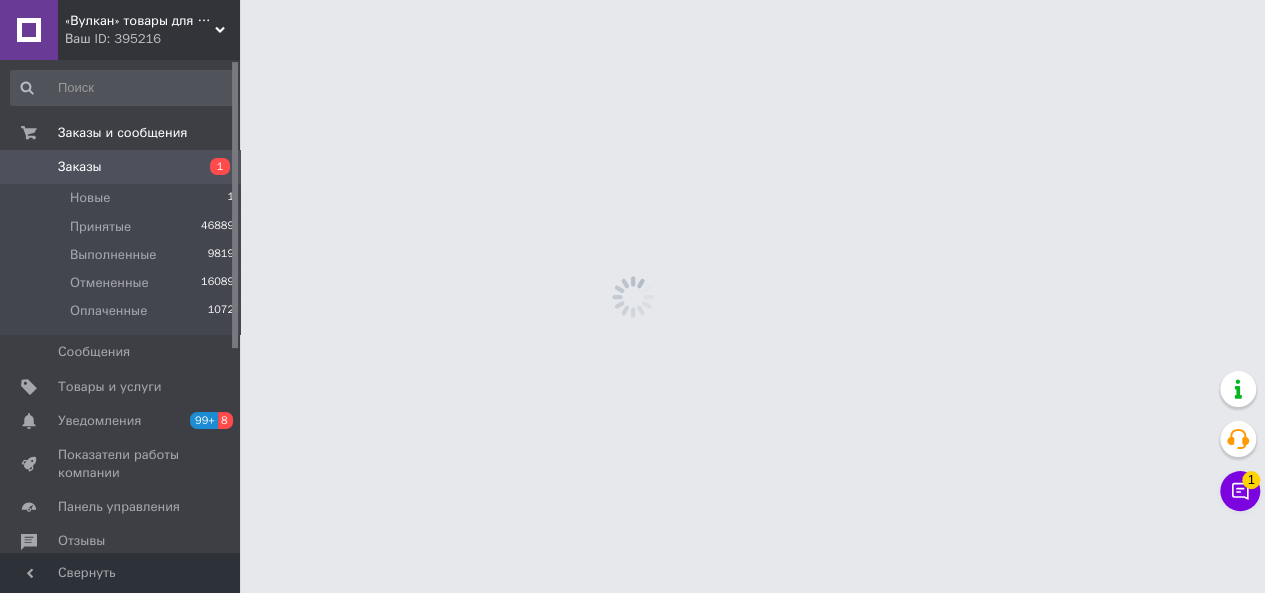 scroll, scrollTop: 0, scrollLeft: 0, axis: both 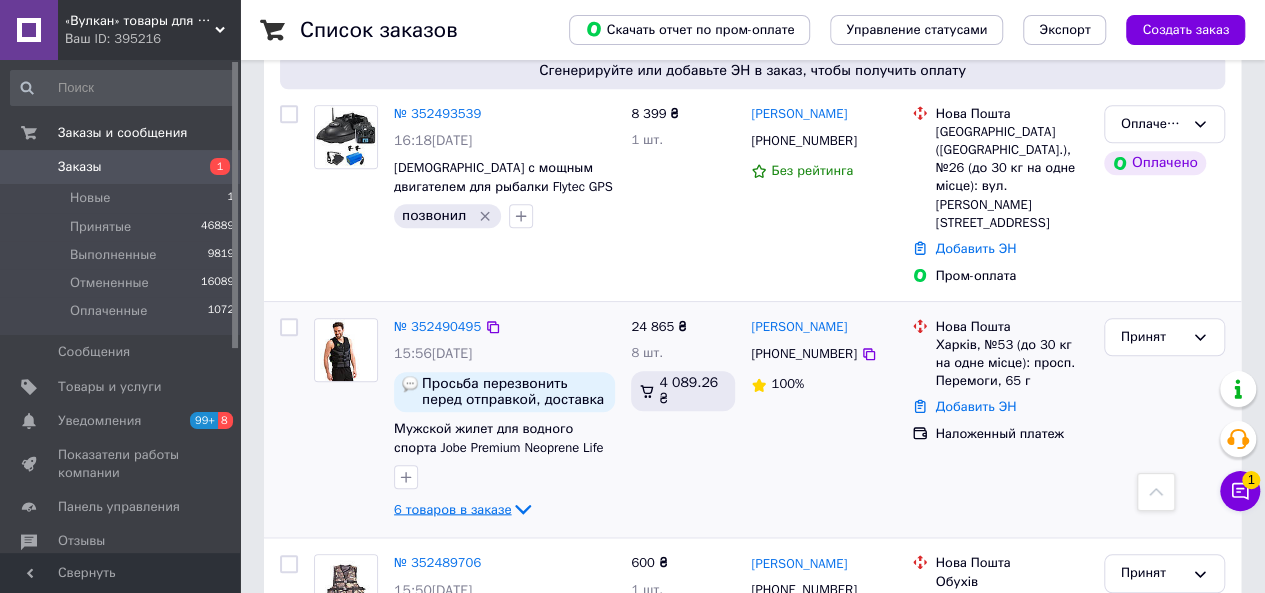 click on "6 товаров в заказе" at bounding box center (452, 508) 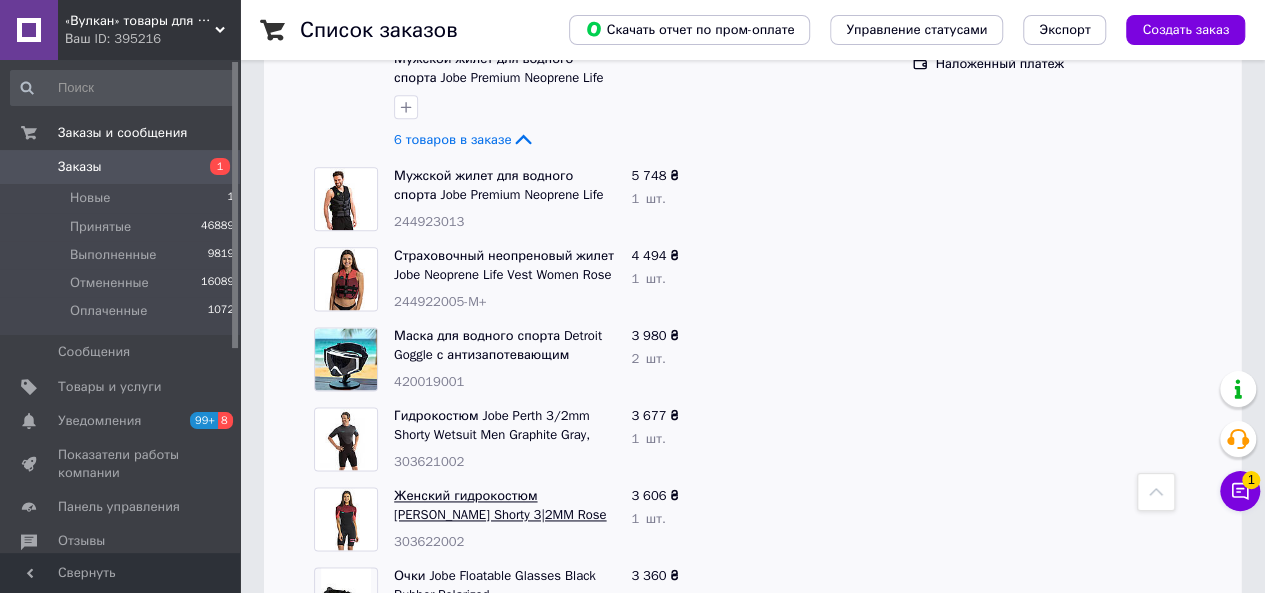 scroll, scrollTop: 1100, scrollLeft: 0, axis: vertical 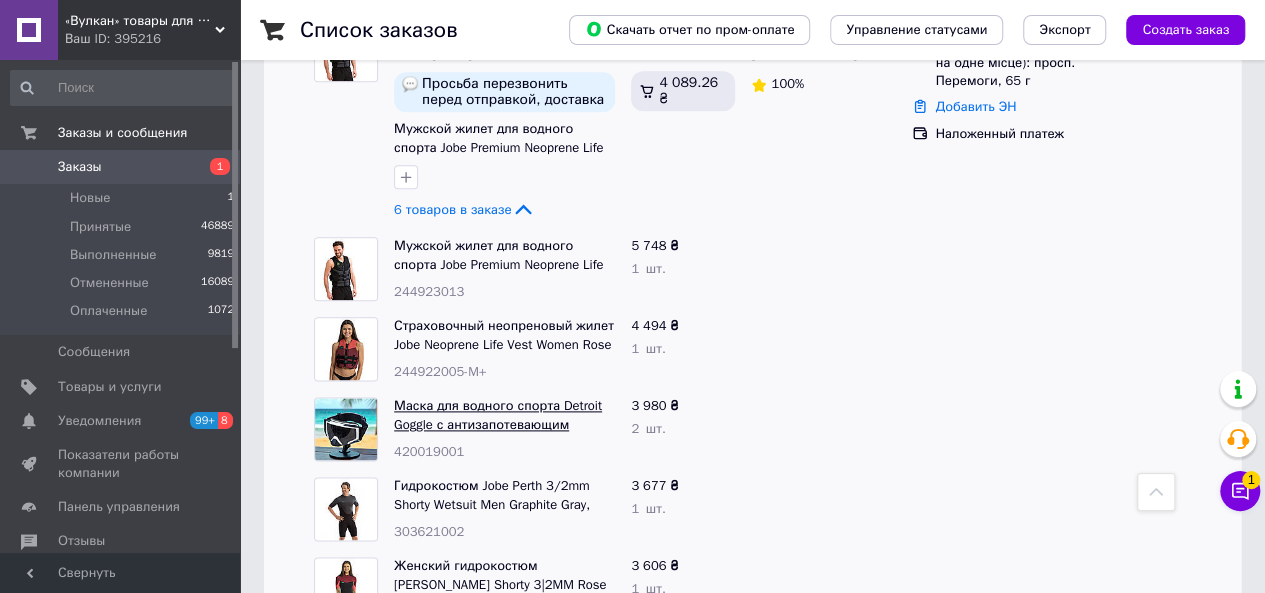 click on "Маска для водного спорта Detroit Goggle с антизапотевающим покрытием, UV-защитой и удобной застёжкой" at bounding box center (503, 433) 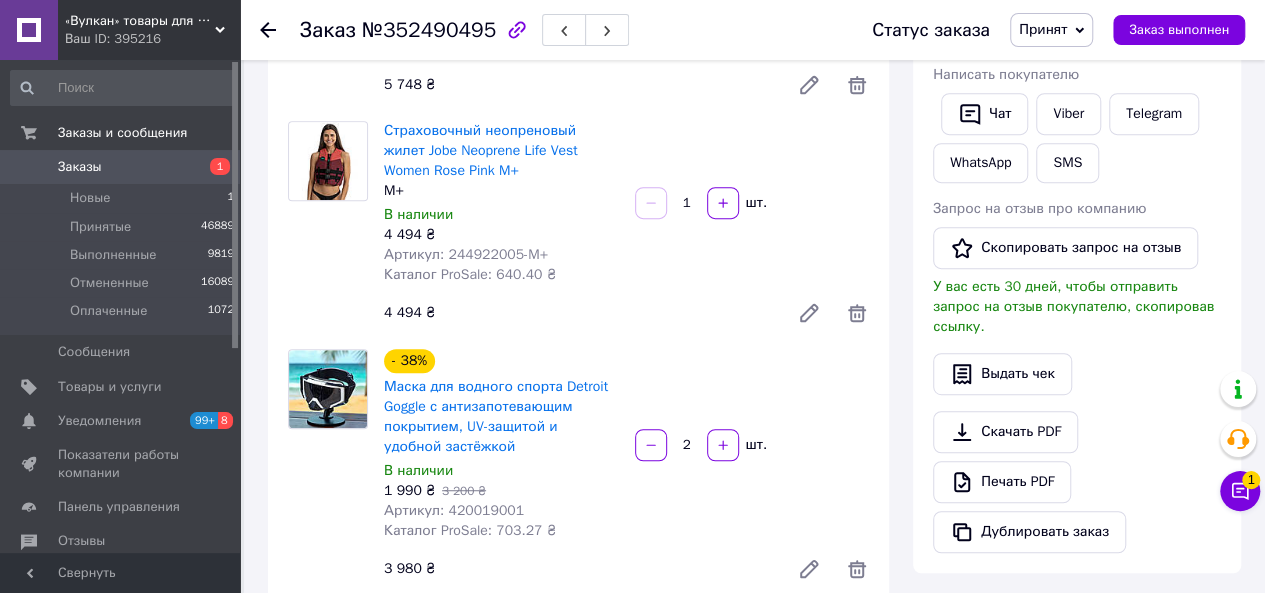scroll, scrollTop: 500, scrollLeft: 0, axis: vertical 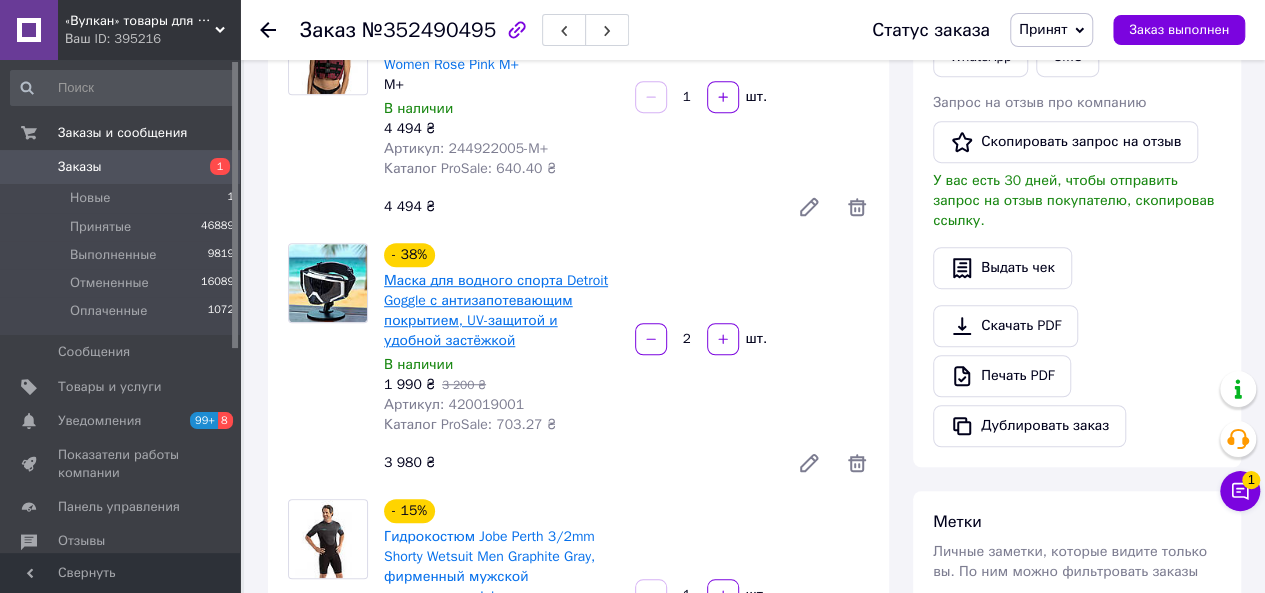 click on "Маска для водного спорта Detroit Goggle с антизапотевающим покрытием, UV-защитой и удобной застёжкой" at bounding box center (496, 310) 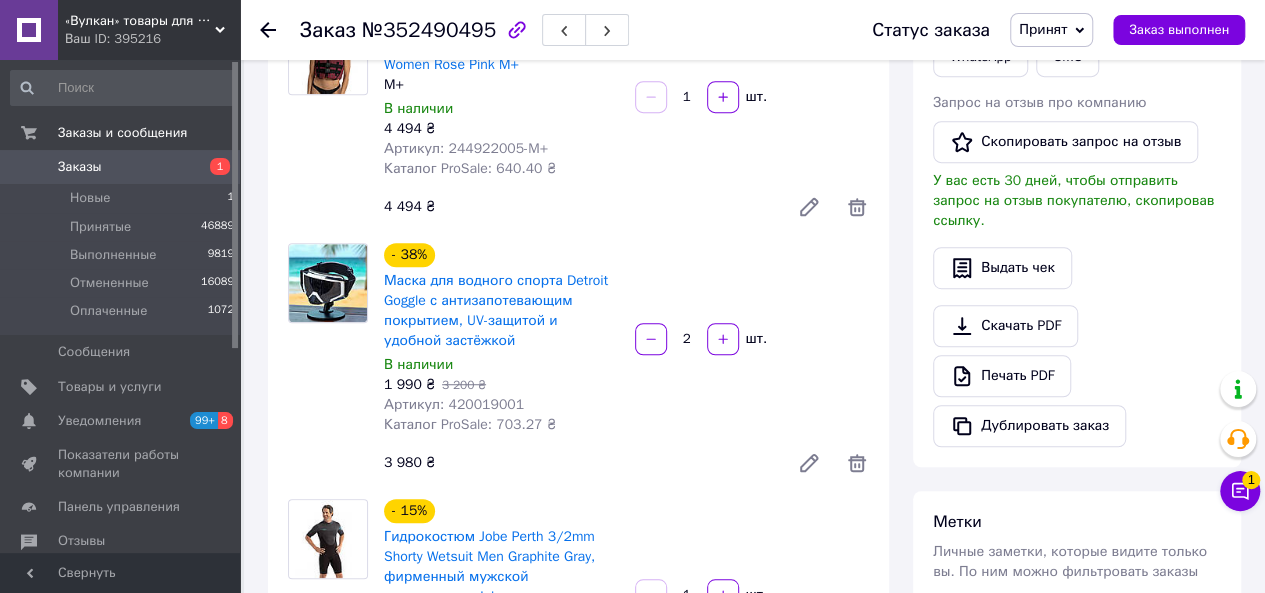 scroll, scrollTop: 0, scrollLeft: 0, axis: both 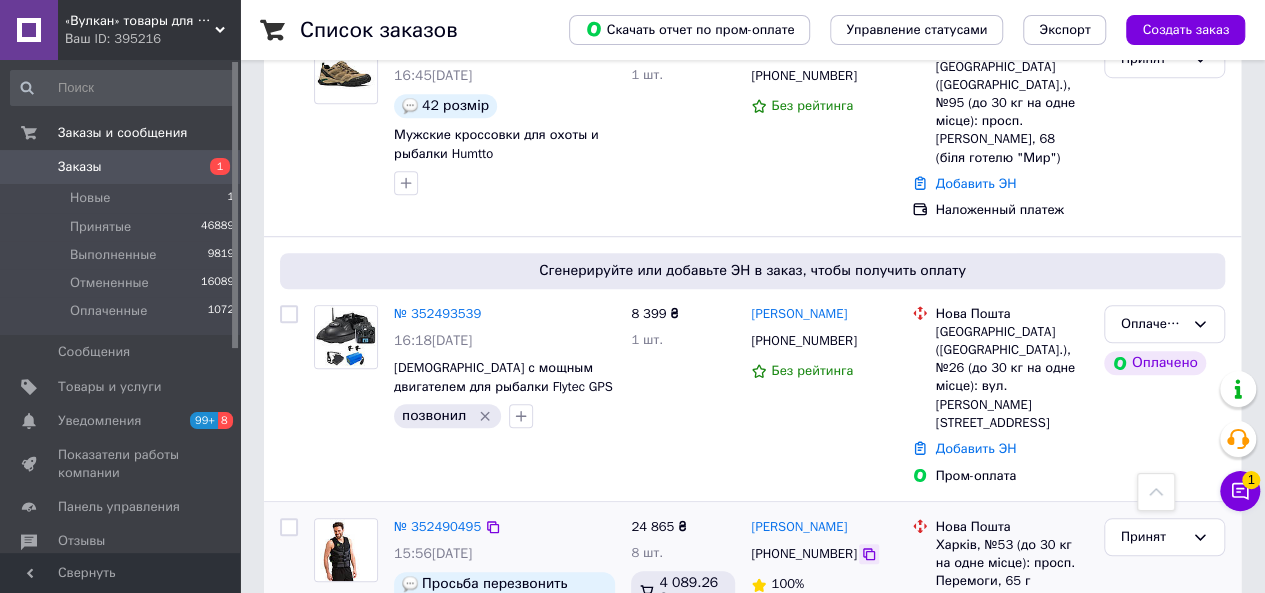 click 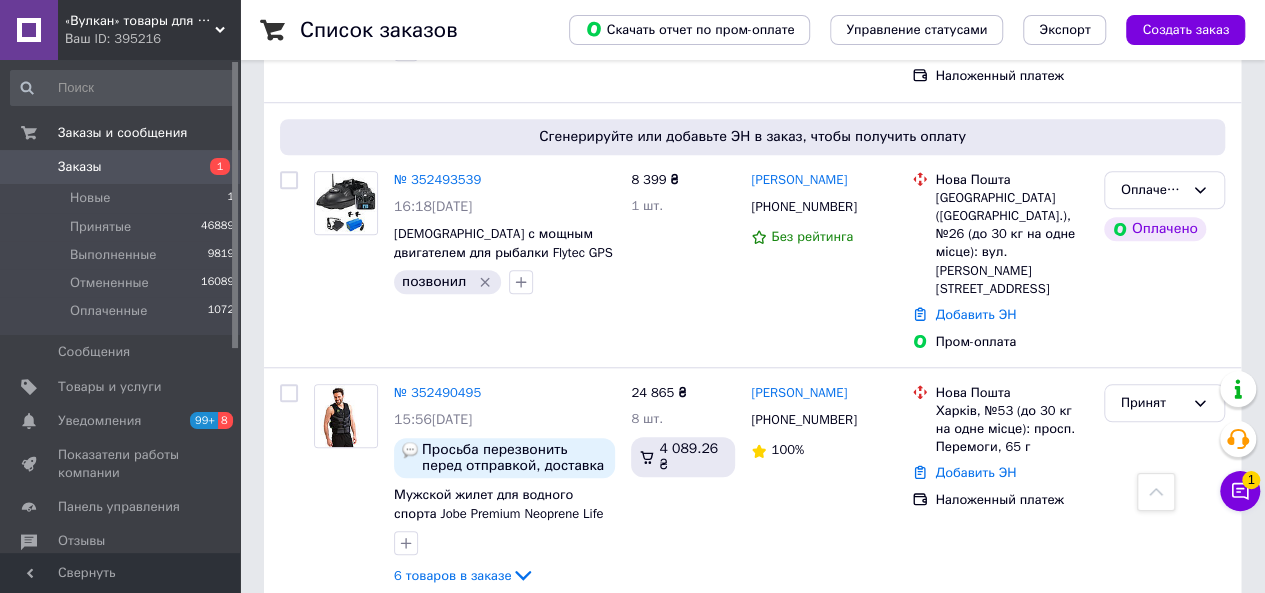scroll, scrollTop: 900, scrollLeft: 0, axis: vertical 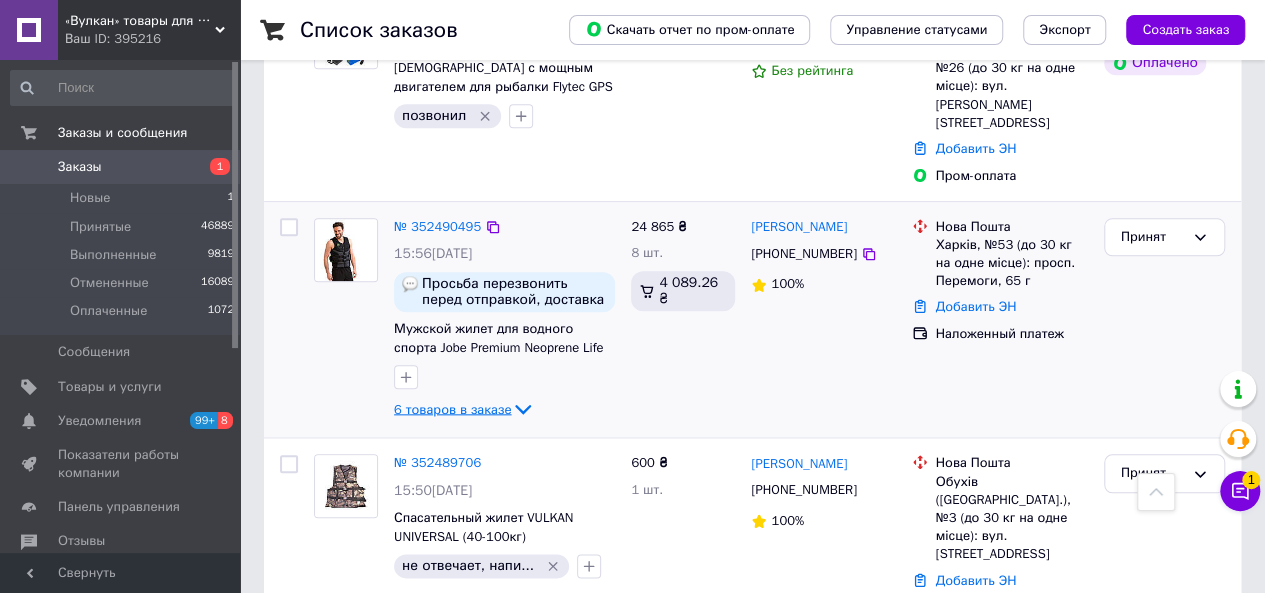 click on "6 товаров в заказе" at bounding box center (452, 408) 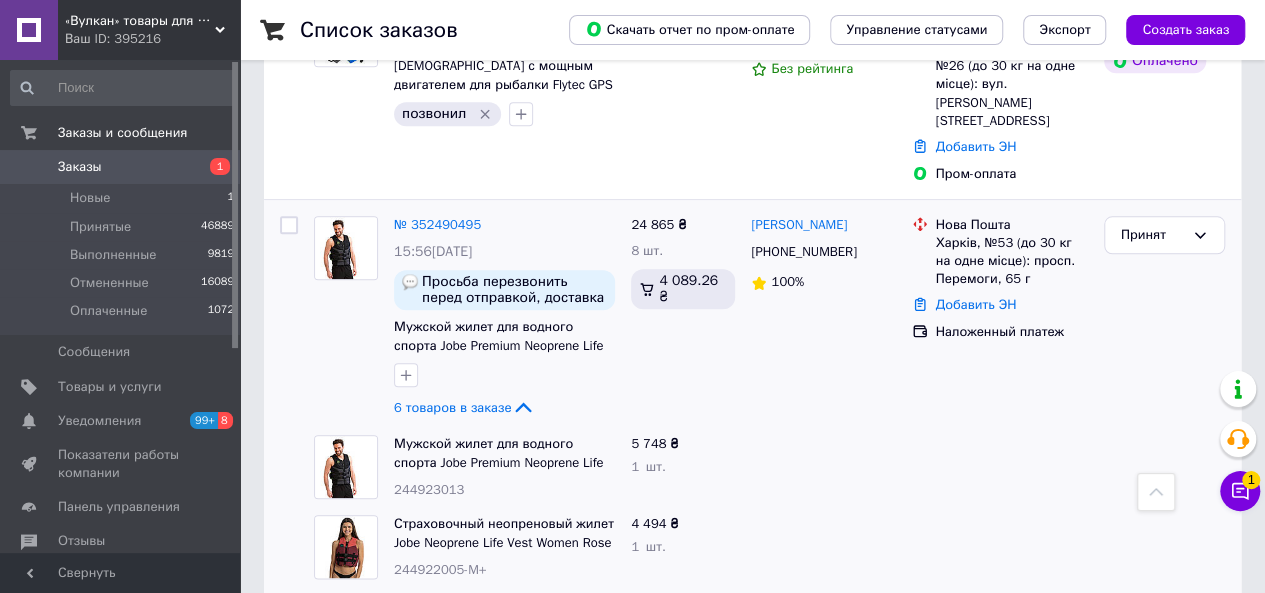 scroll, scrollTop: 900, scrollLeft: 0, axis: vertical 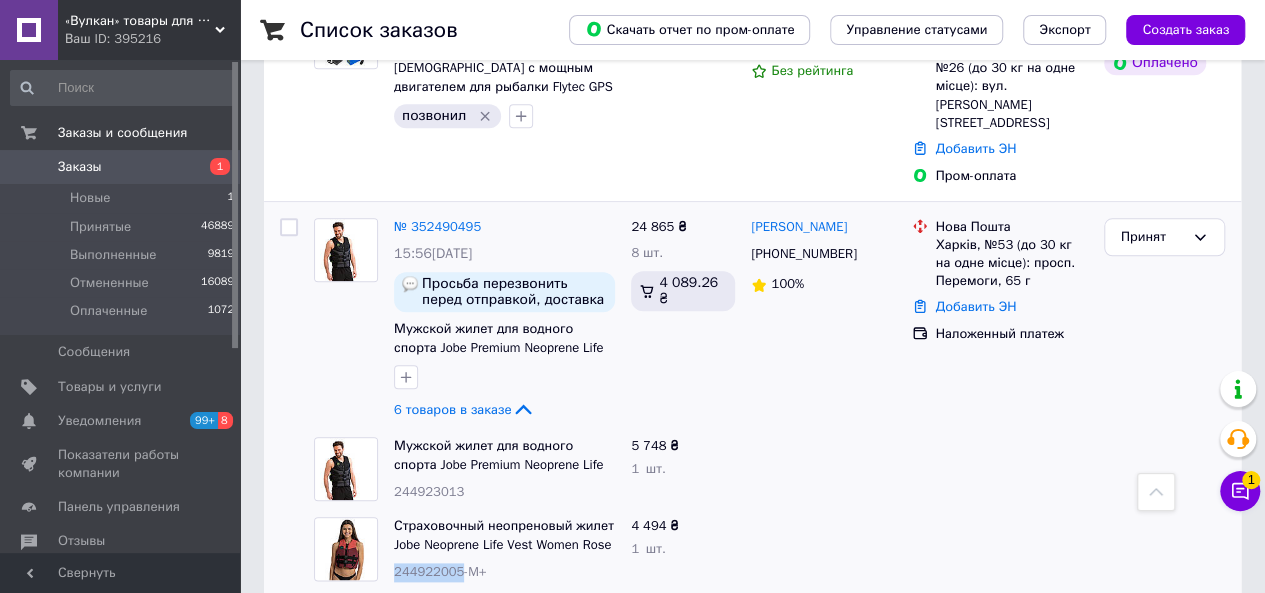 drag, startPoint x: 388, startPoint y: 453, endPoint x: 455, endPoint y: 449, distance: 67.11929 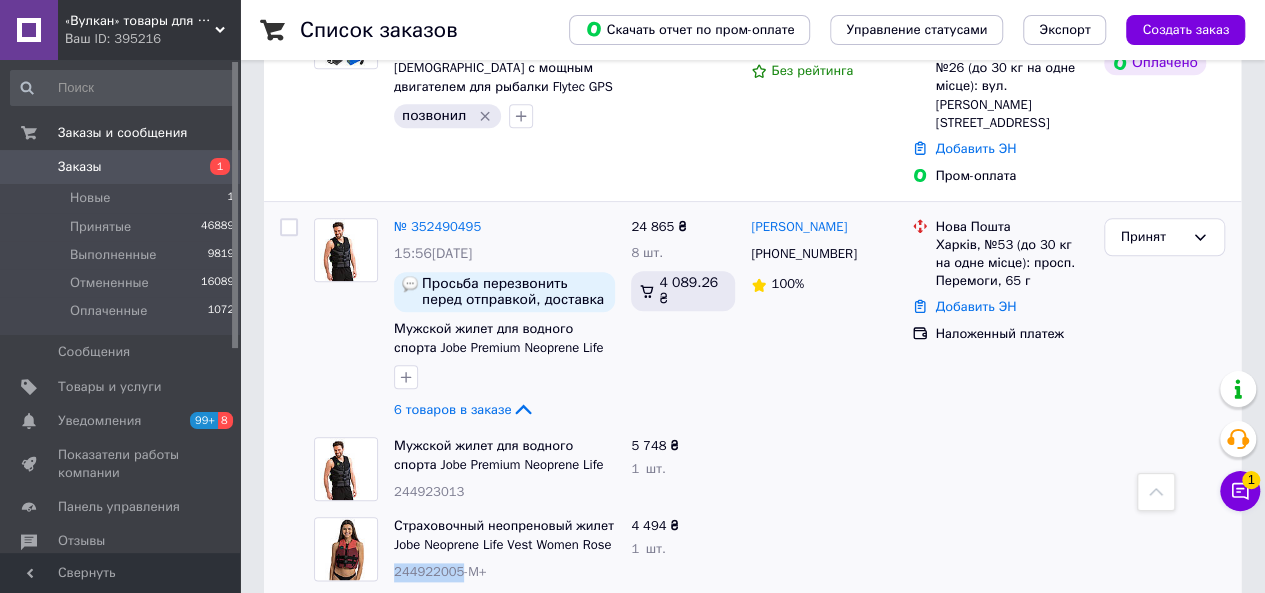 click on "Страховочный неопреновый жилет Jobe Neoprene Life Vest Women Rose Pink M+ 244922005-M+" at bounding box center [504, 549] 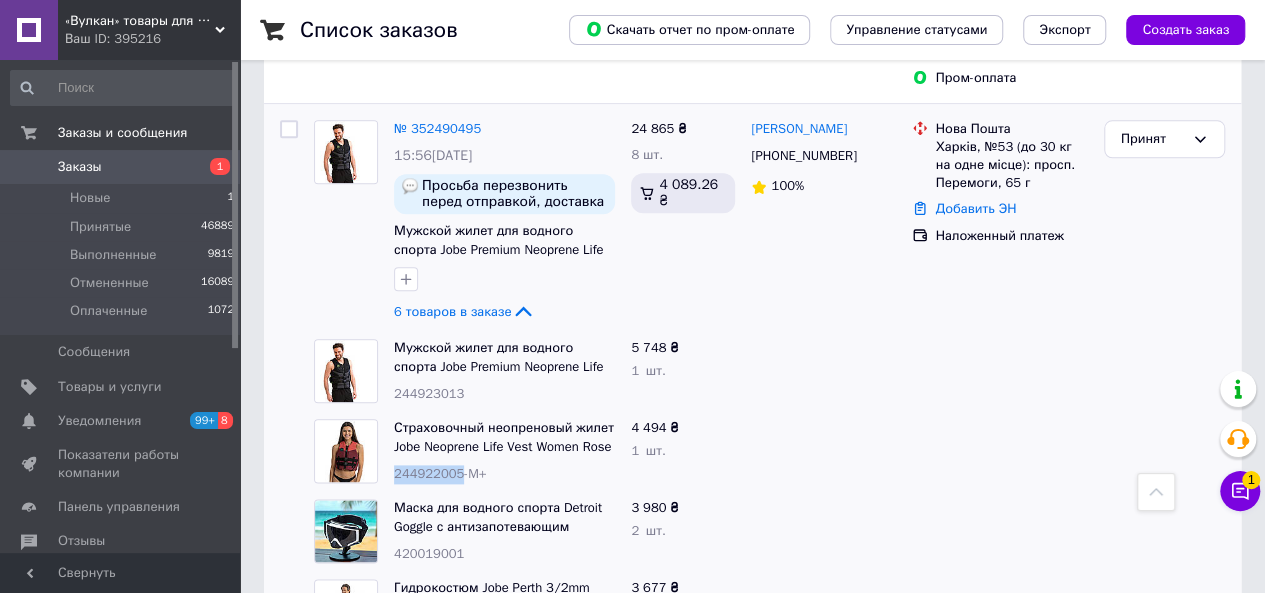 scroll, scrollTop: 900, scrollLeft: 0, axis: vertical 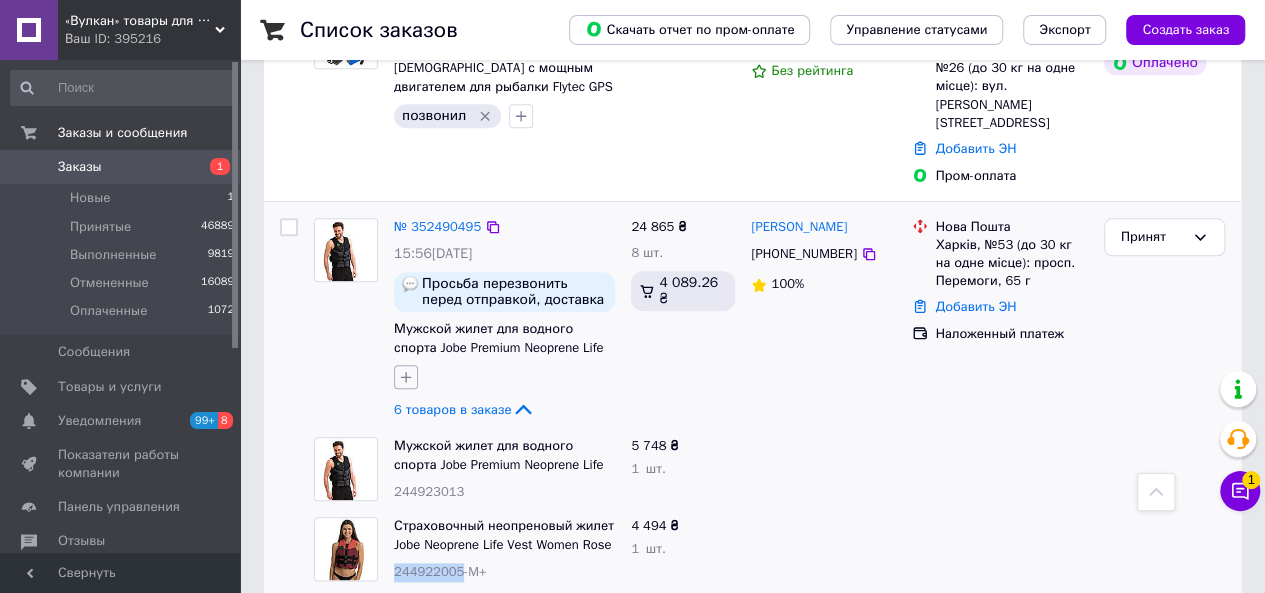 click 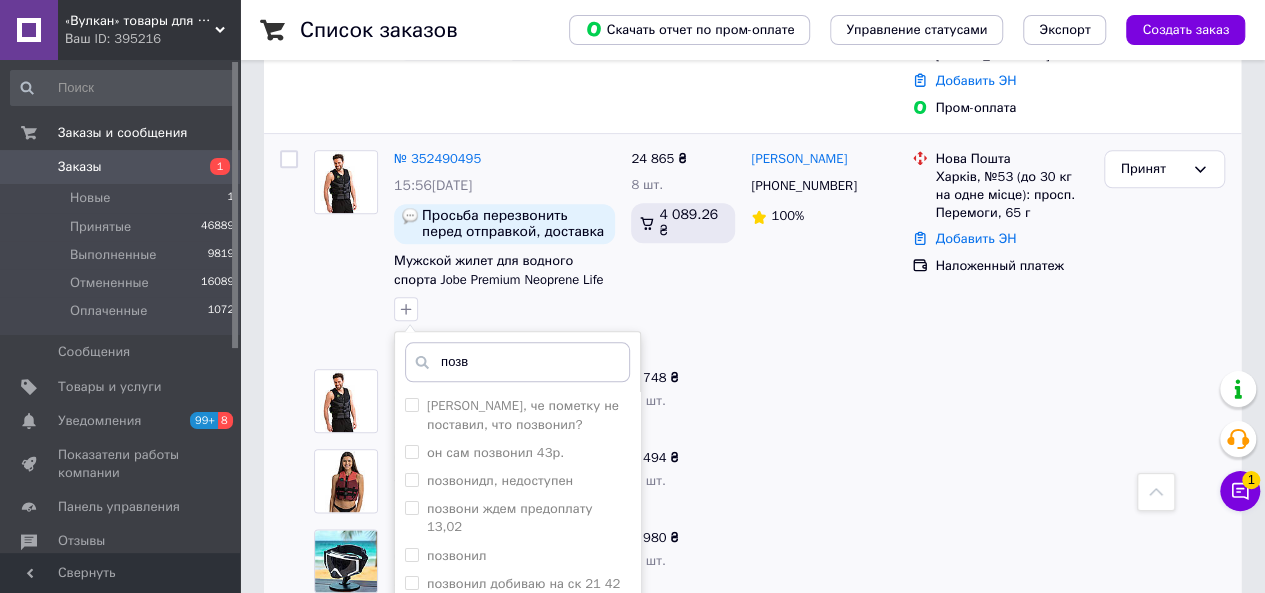 scroll, scrollTop: 1000, scrollLeft: 0, axis: vertical 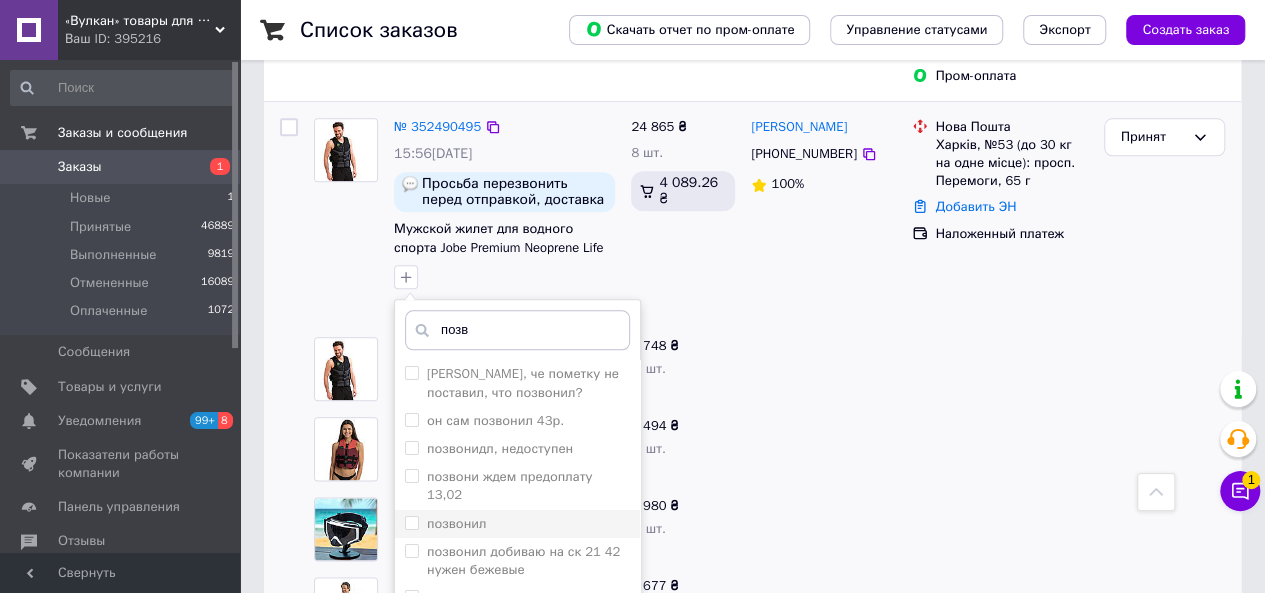 type on "позв" 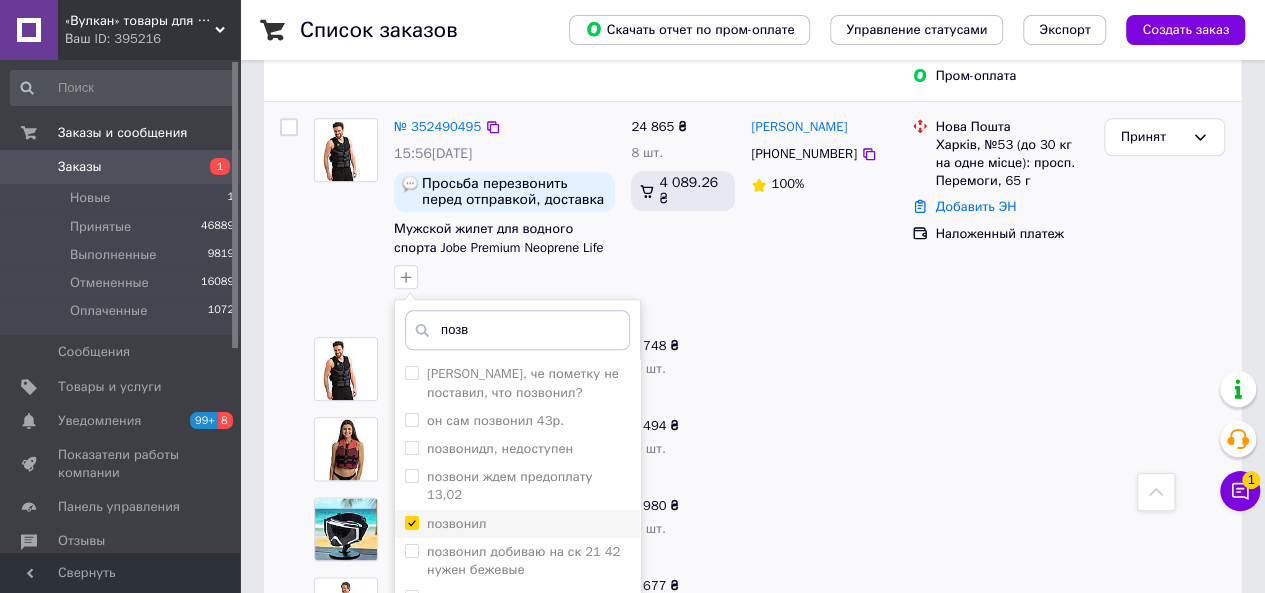 checkbox on "true" 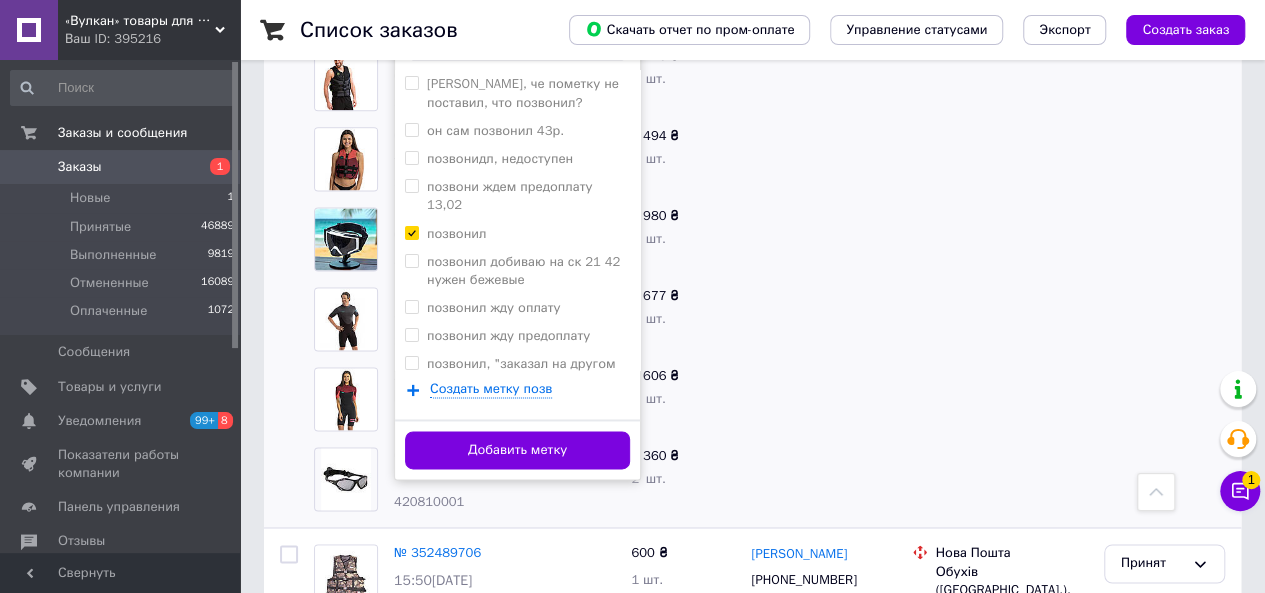 scroll, scrollTop: 1300, scrollLeft: 0, axis: vertical 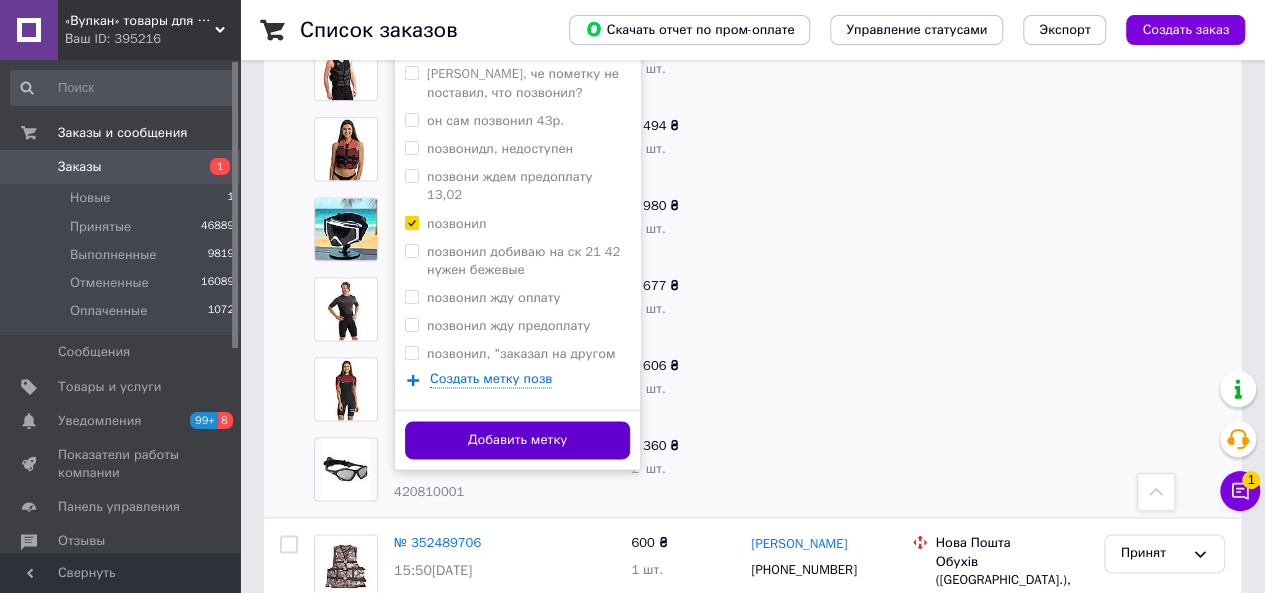 click on "Добавить метку" at bounding box center (517, 440) 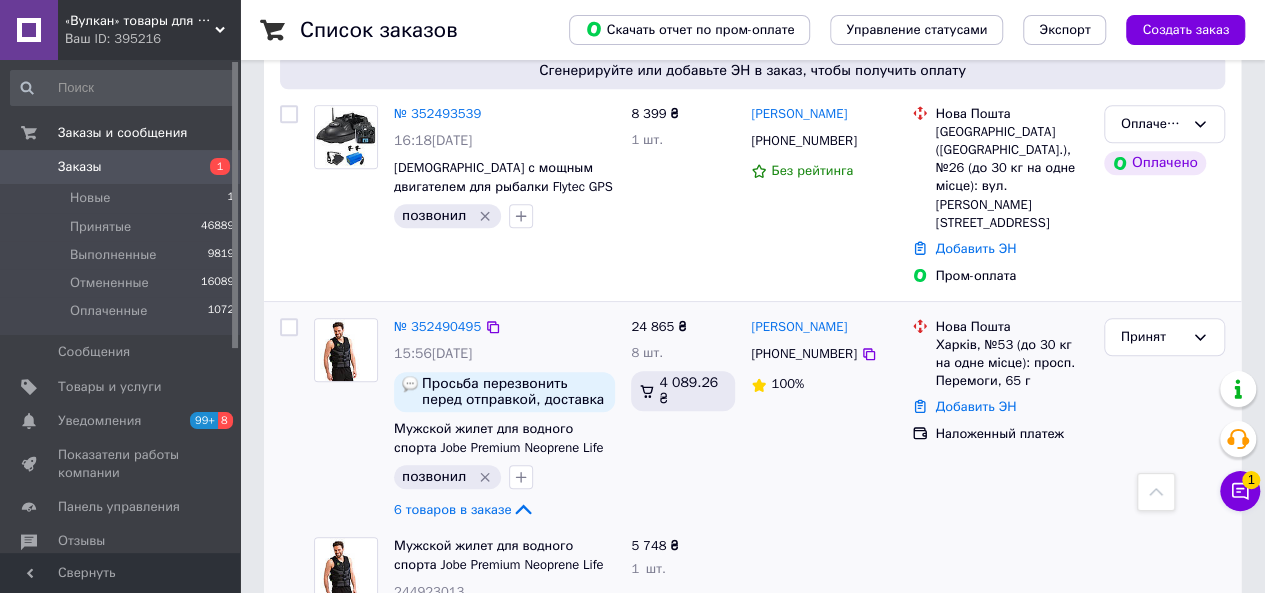 scroll, scrollTop: 900, scrollLeft: 0, axis: vertical 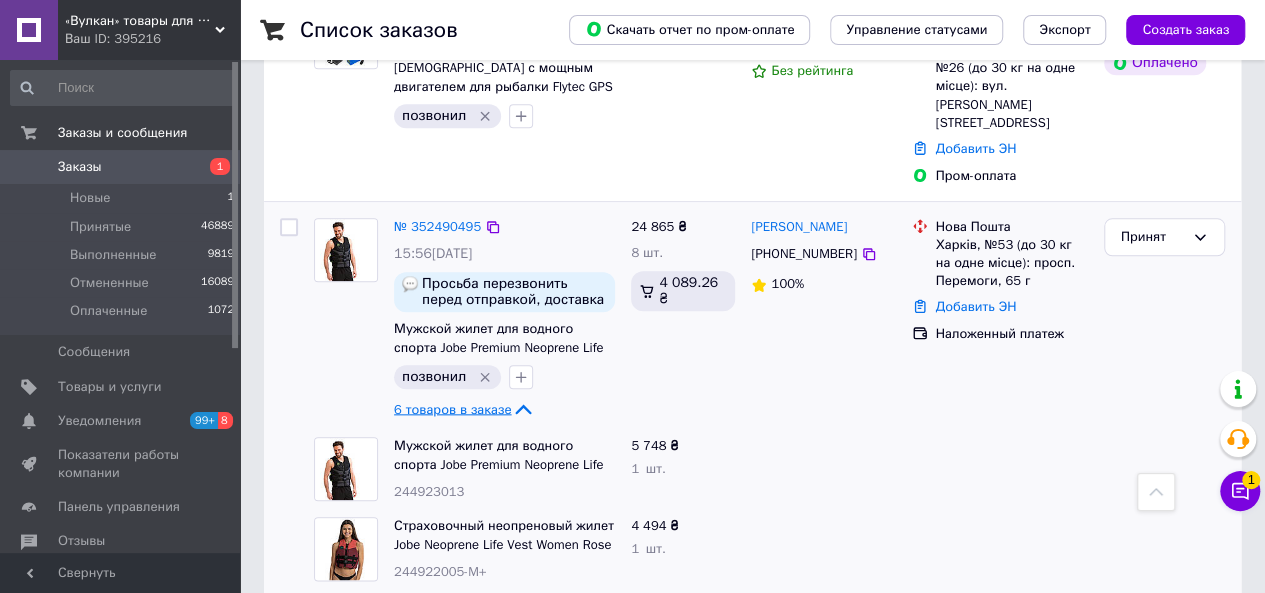 click on "6 товаров в заказе" at bounding box center (452, 408) 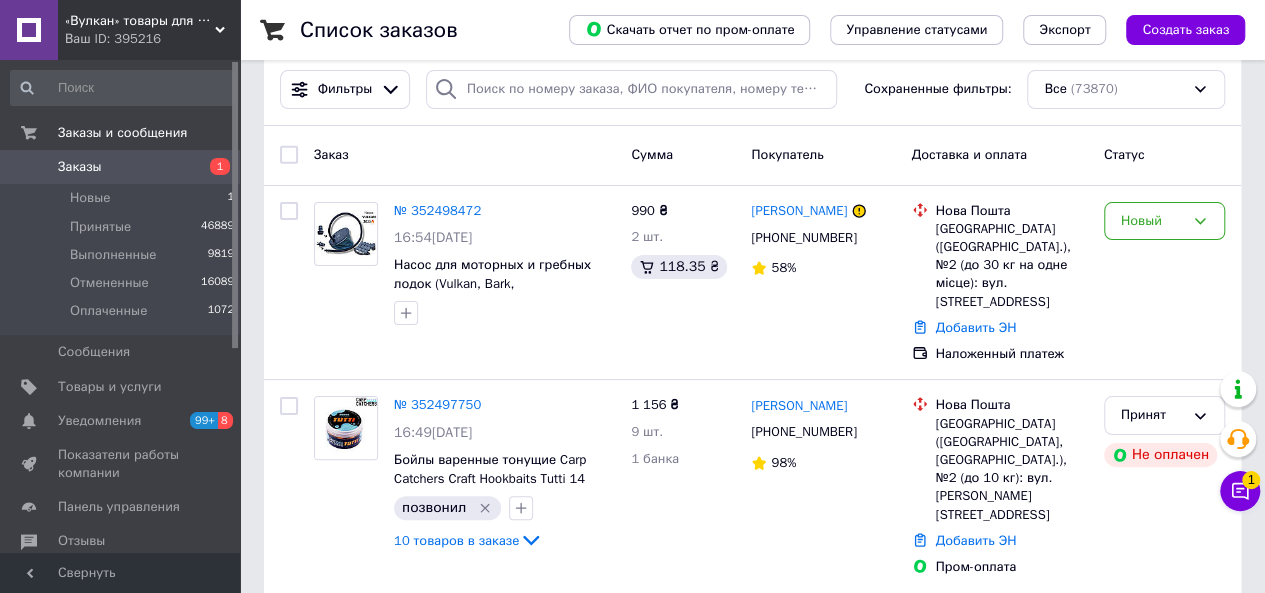 scroll, scrollTop: 0, scrollLeft: 0, axis: both 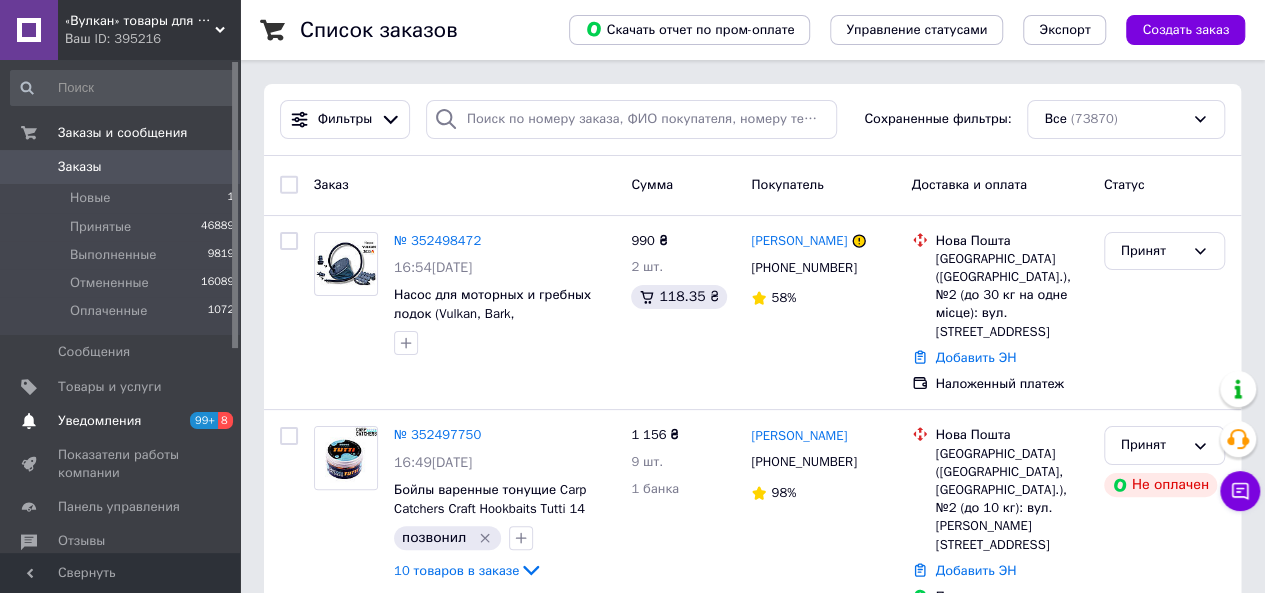 click on "Уведомления" at bounding box center (99, 421) 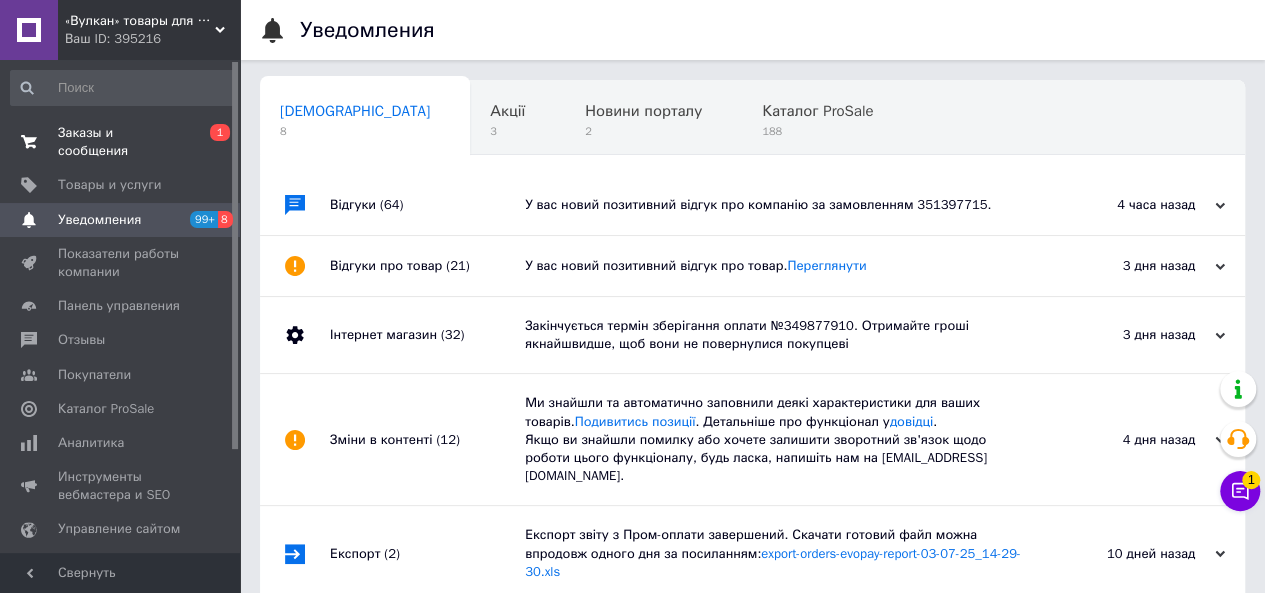 click on "Заказы и сообщения 0 1" at bounding box center (123, 142) 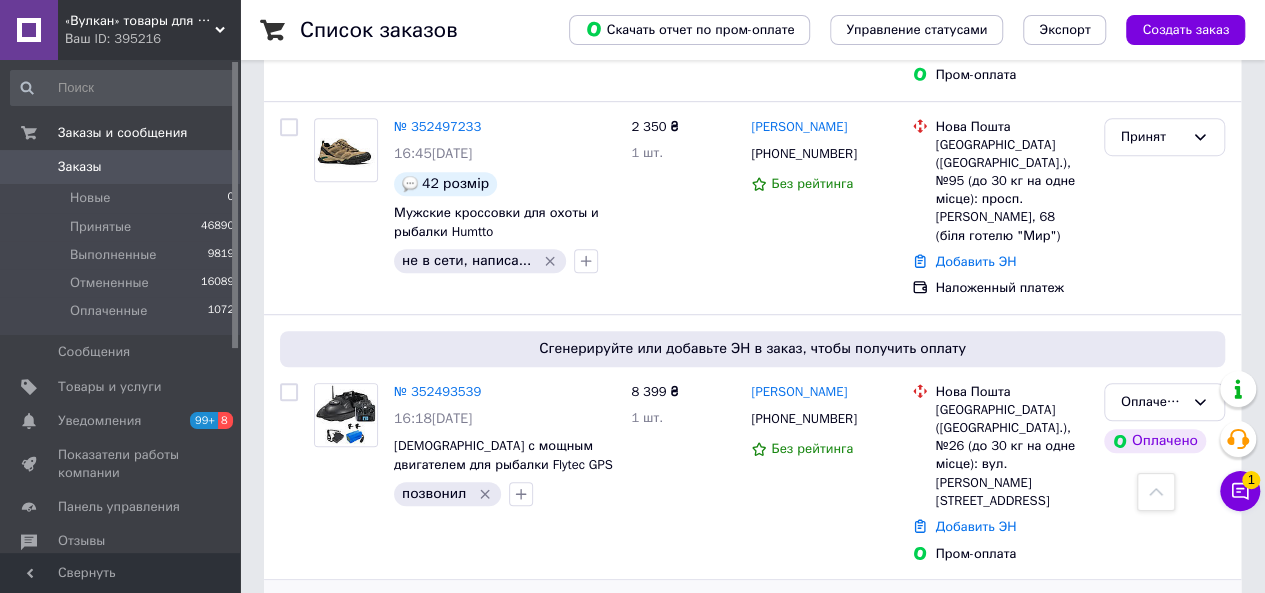 scroll, scrollTop: 700, scrollLeft: 0, axis: vertical 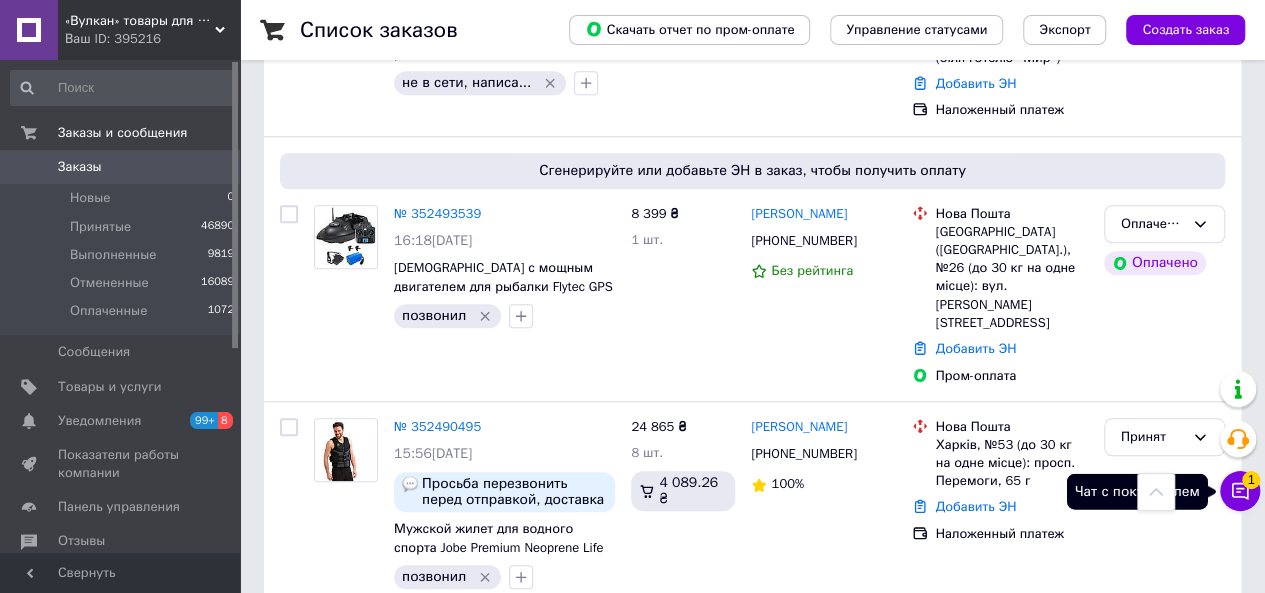 click 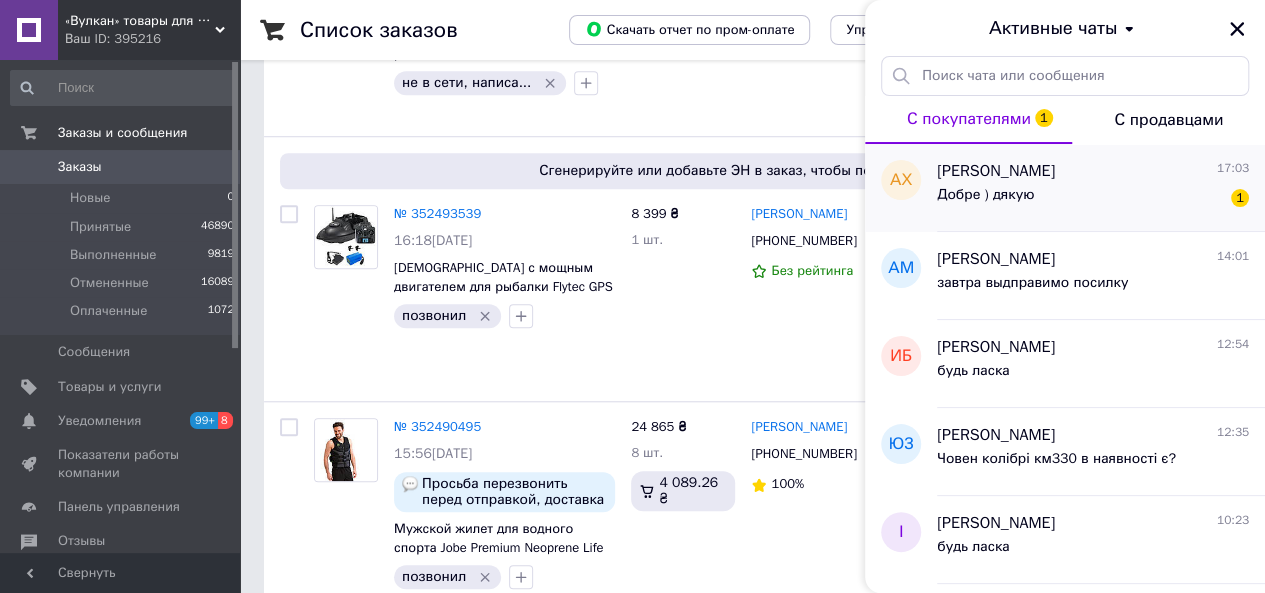 click on "Добре ) дякую 1" at bounding box center (1093, 199) 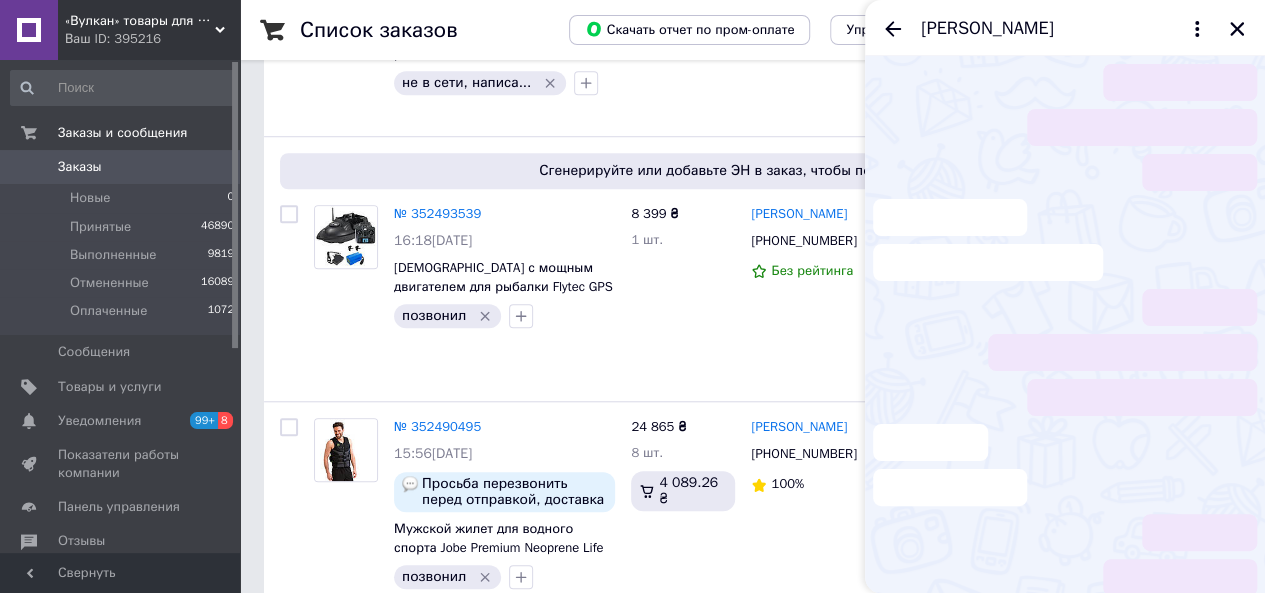 scroll, scrollTop: 446, scrollLeft: 0, axis: vertical 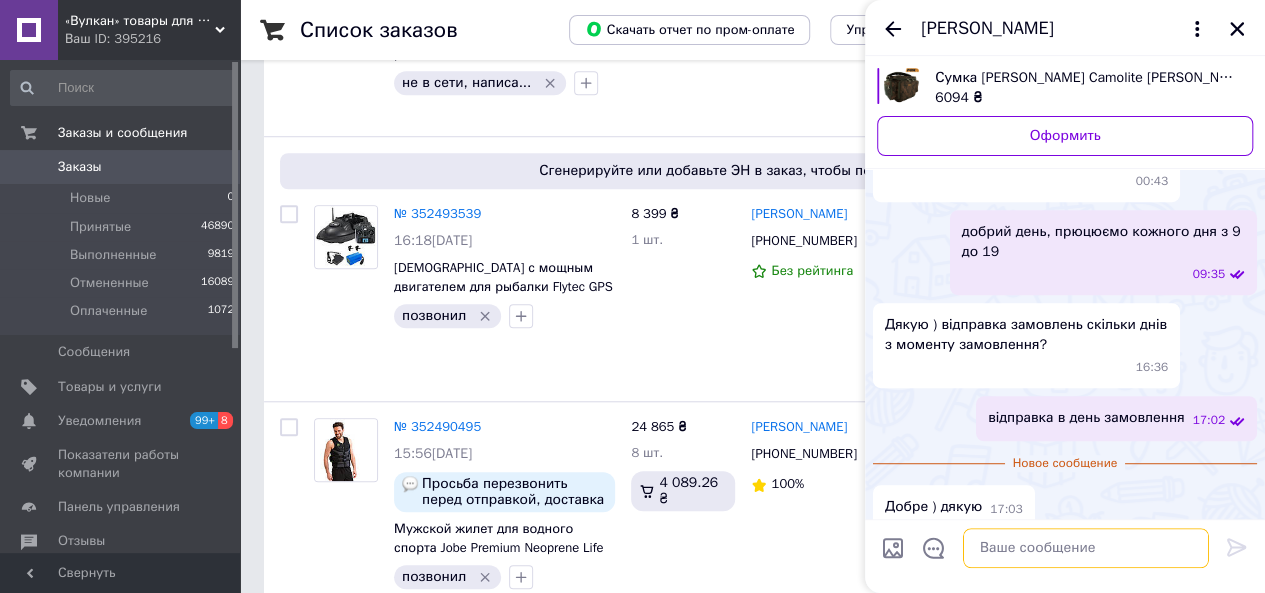 click at bounding box center (1086, 549) 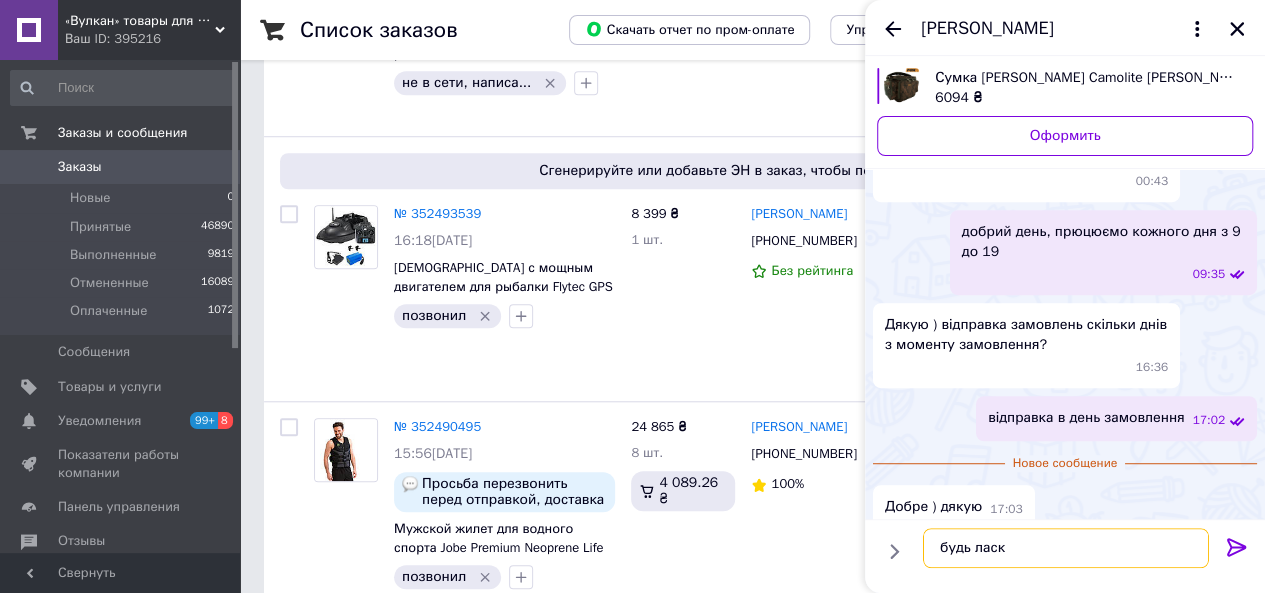 type on "будь ласка" 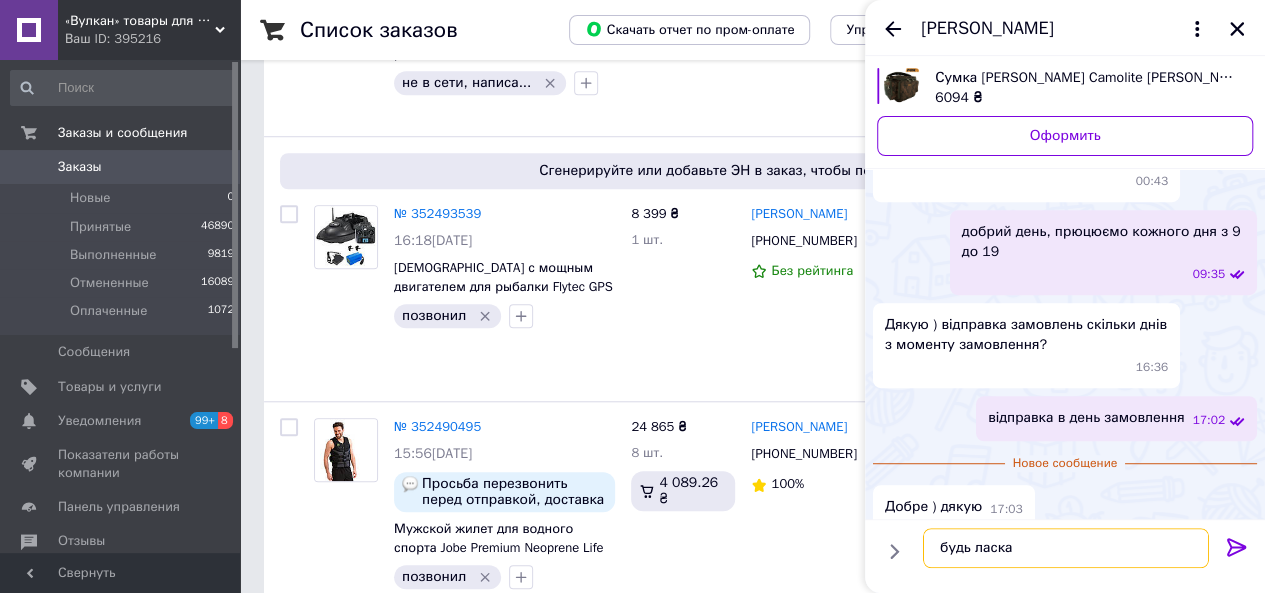 type 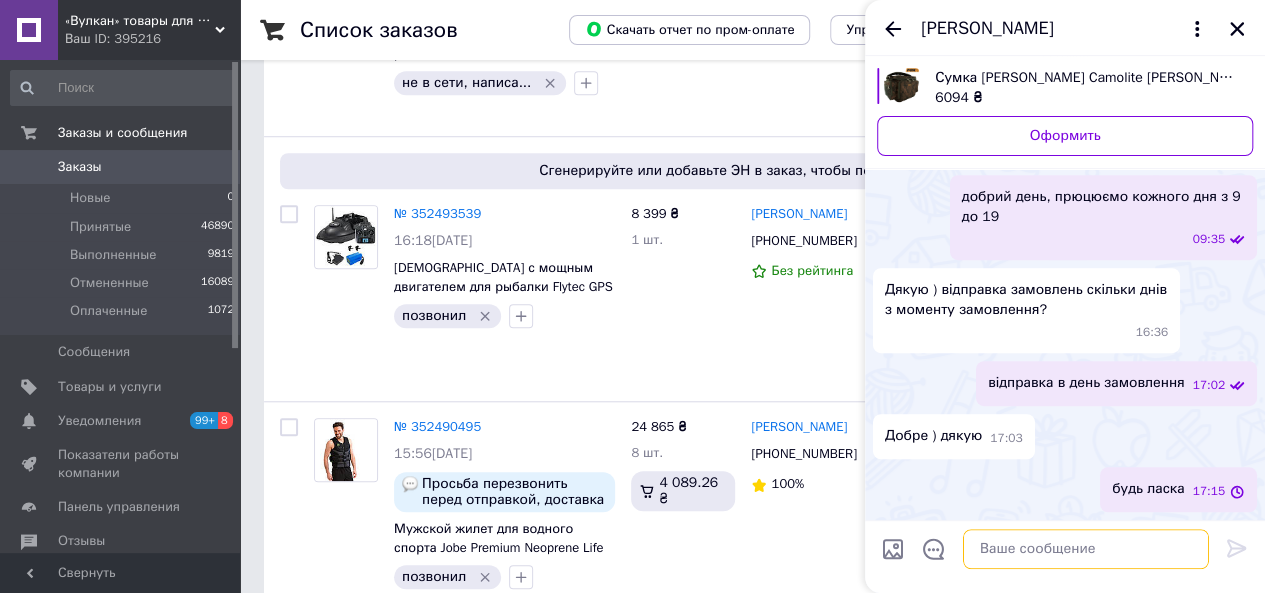 scroll, scrollTop: 411, scrollLeft: 0, axis: vertical 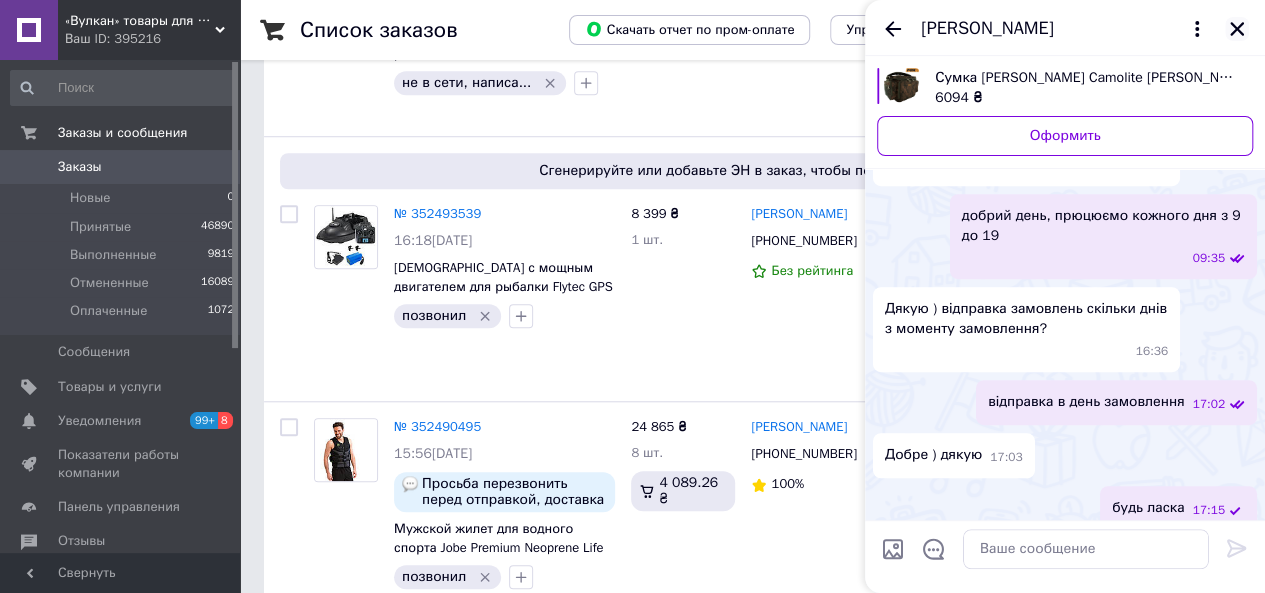 click 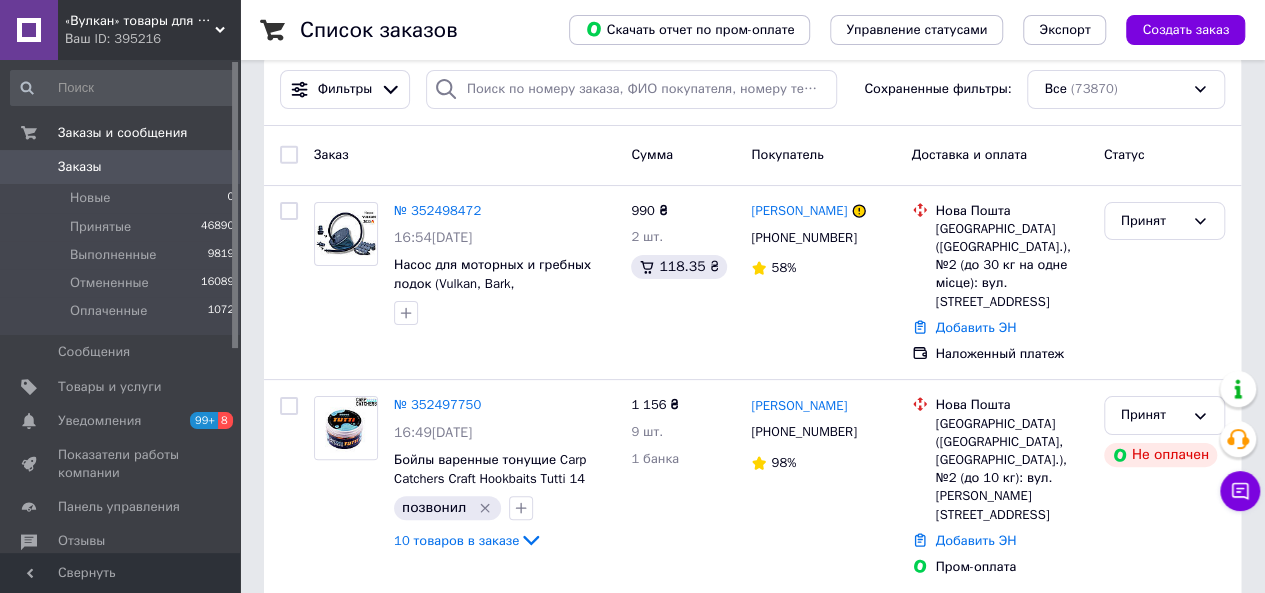 scroll, scrollTop: 0, scrollLeft: 0, axis: both 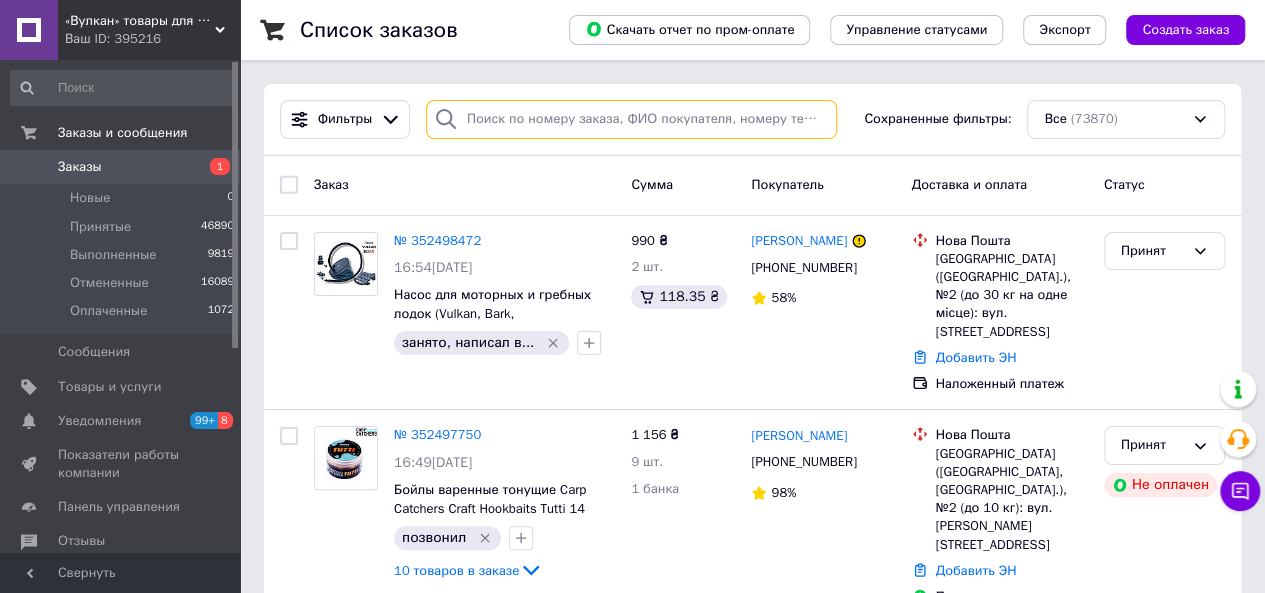 click at bounding box center (631, 119) 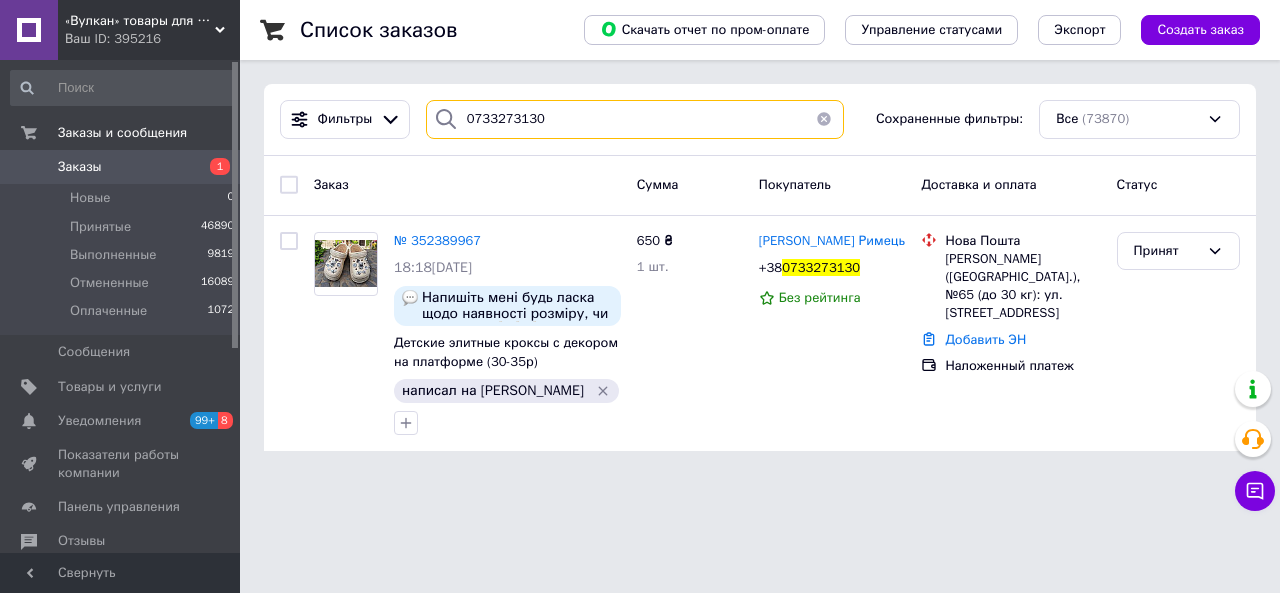 type on "0733273130" 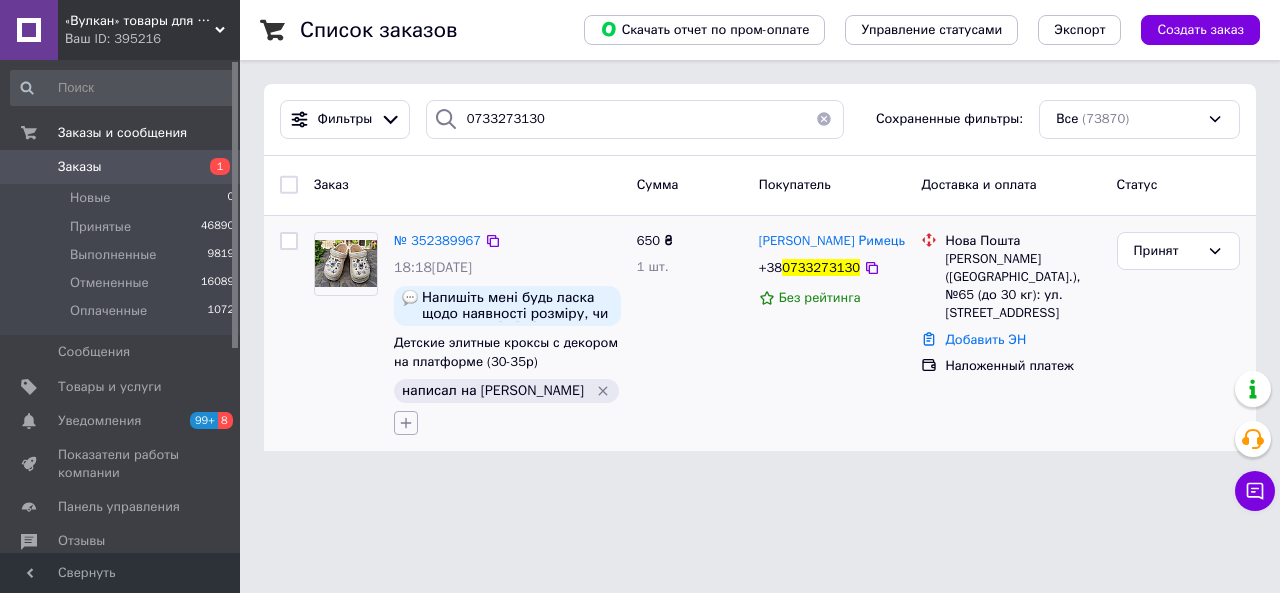 click 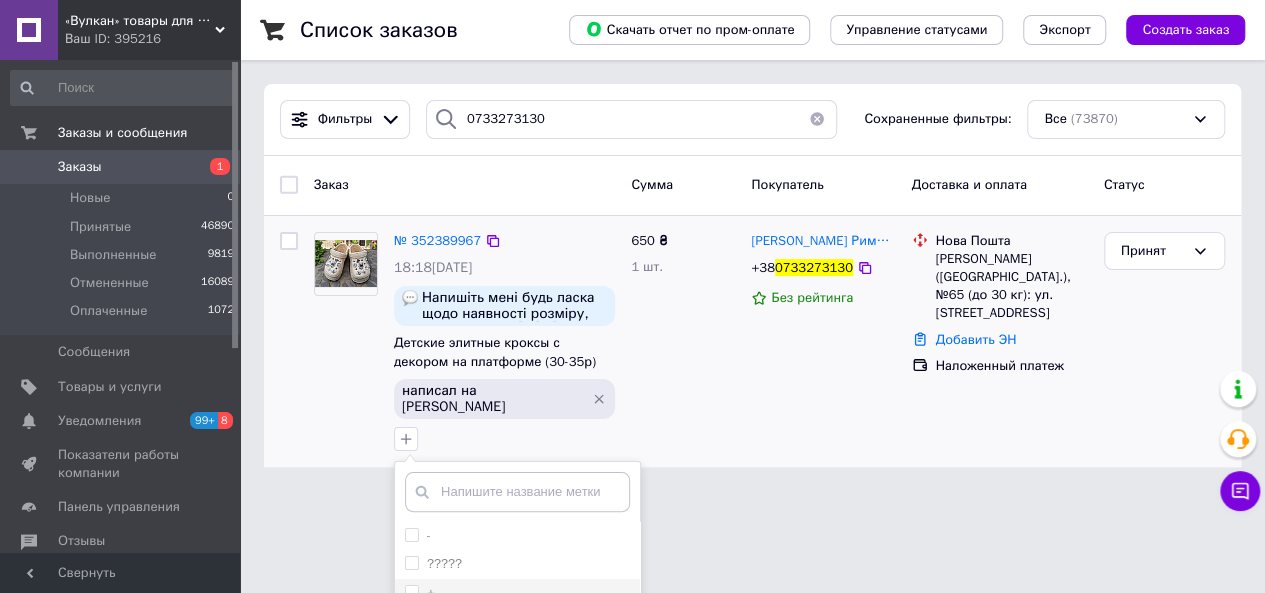 click on "+" at bounding box center [411, 591] 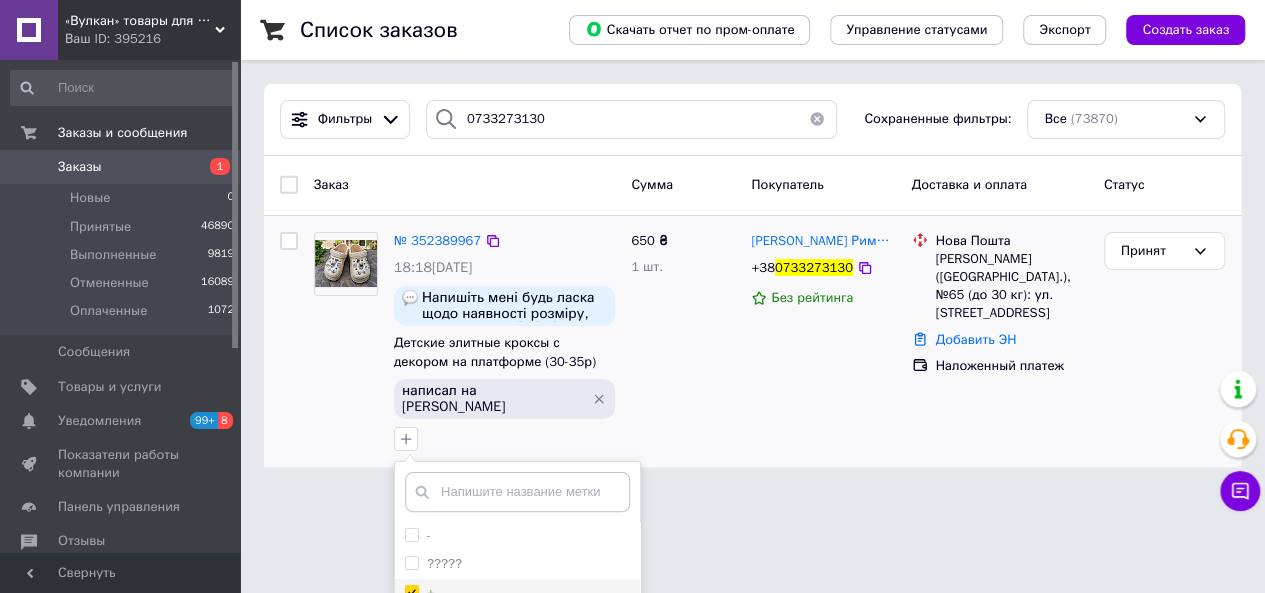 checkbox on "true" 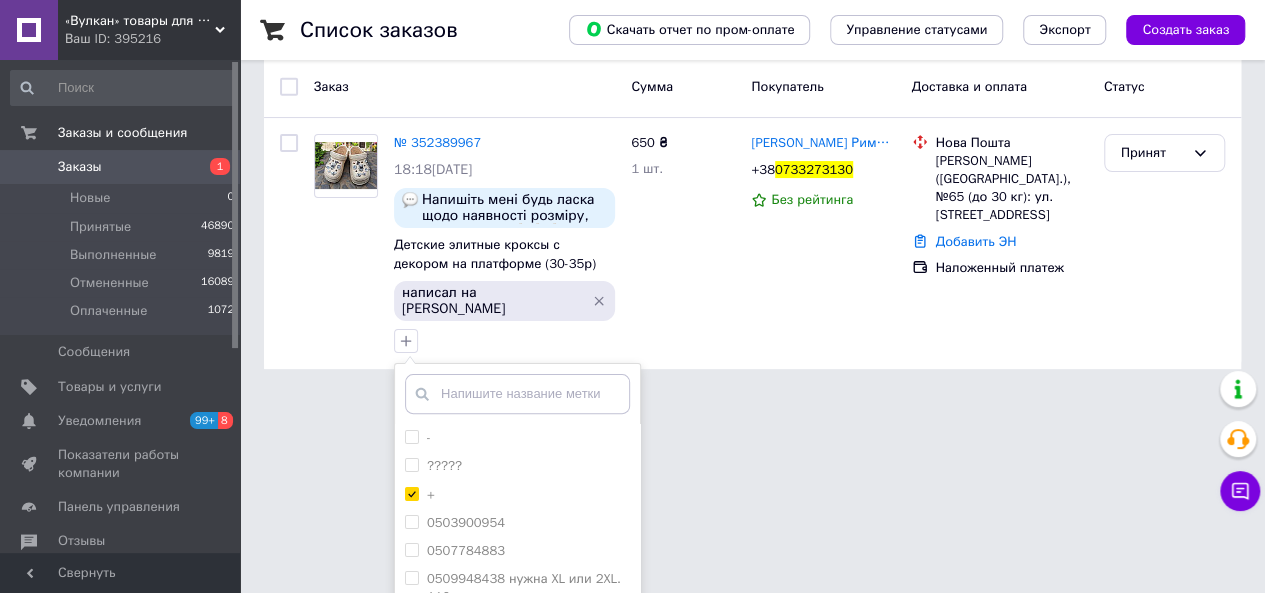 scroll, scrollTop: 245, scrollLeft: 0, axis: vertical 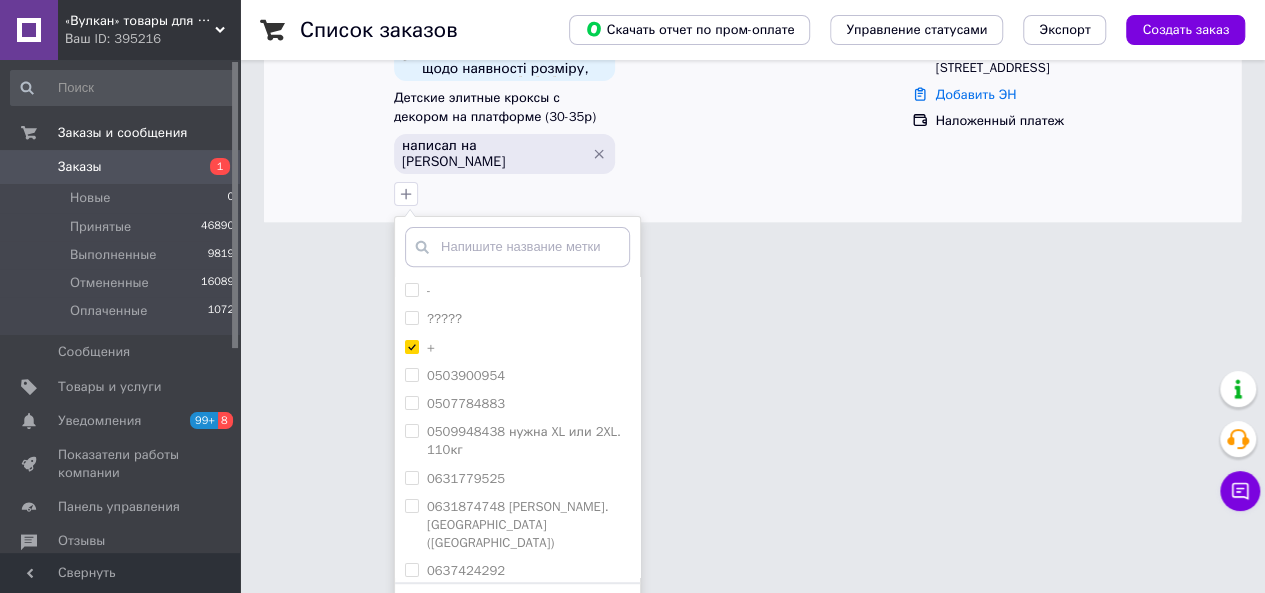 click on "Добавить метку" at bounding box center (517, 613) 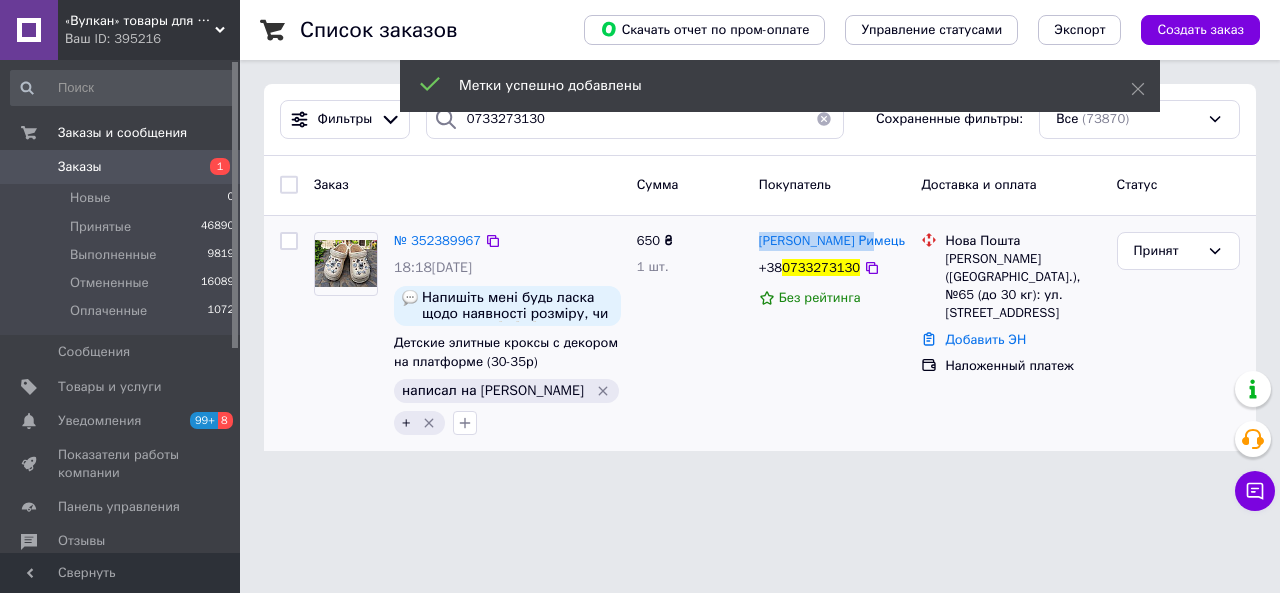 drag, startPoint x: 874, startPoint y: 239, endPoint x: 756, endPoint y: 238, distance: 118.004234 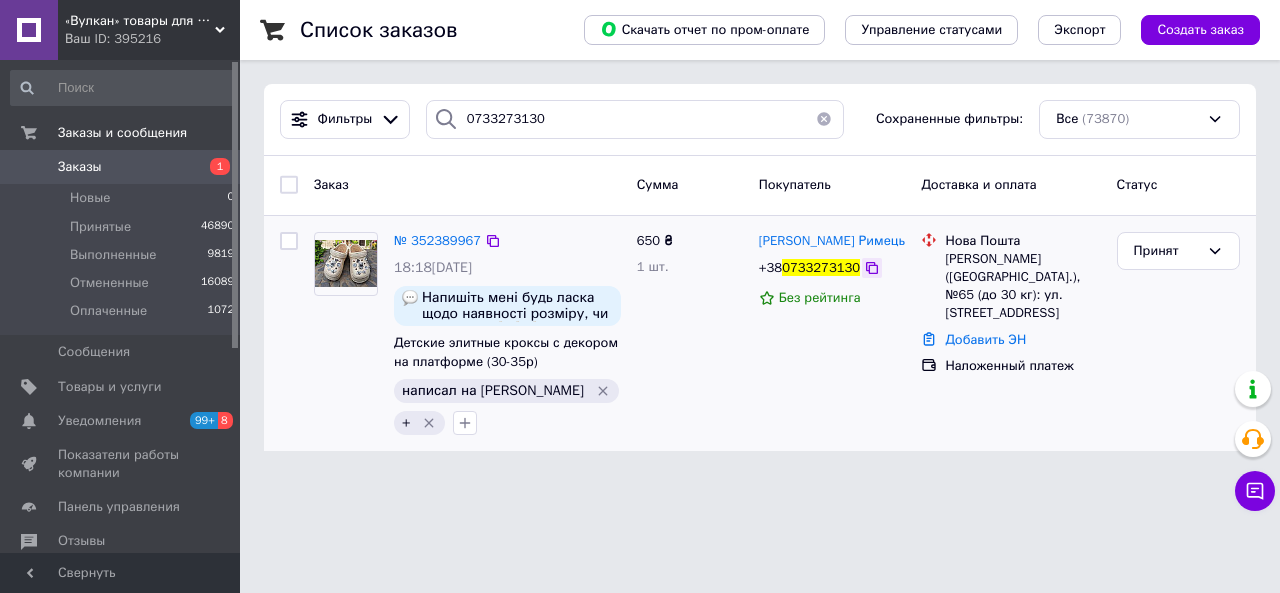 click 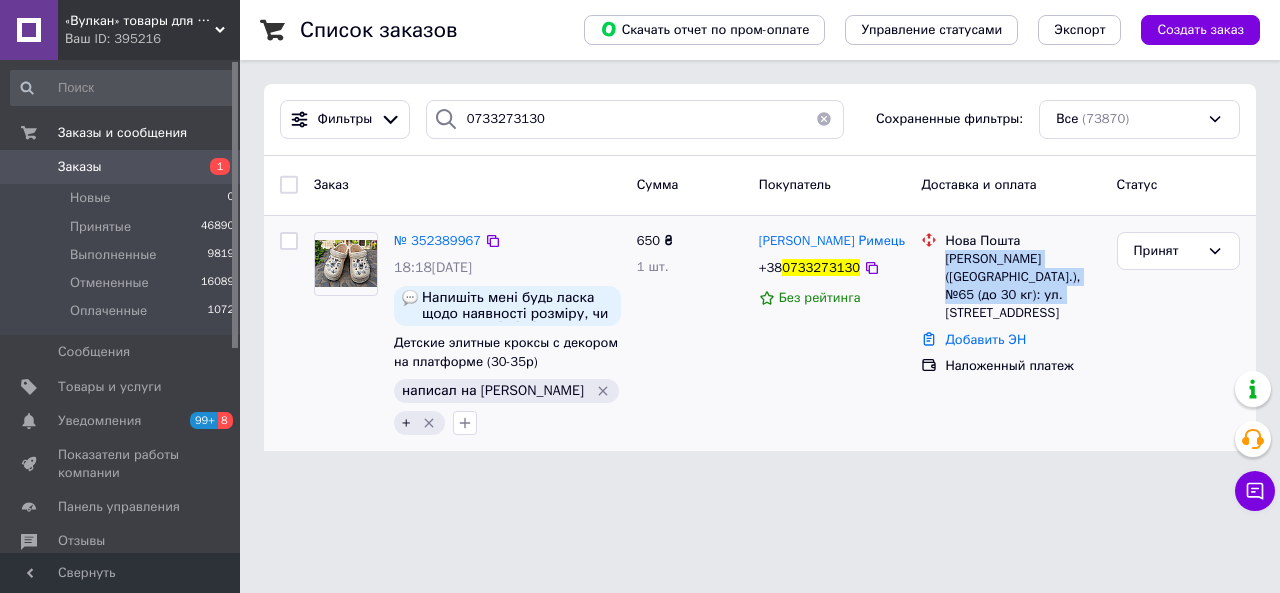 drag, startPoint x: 948, startPoint y: 256, endPoint x: 1032, endPoint y: 303, distance: 96.25487 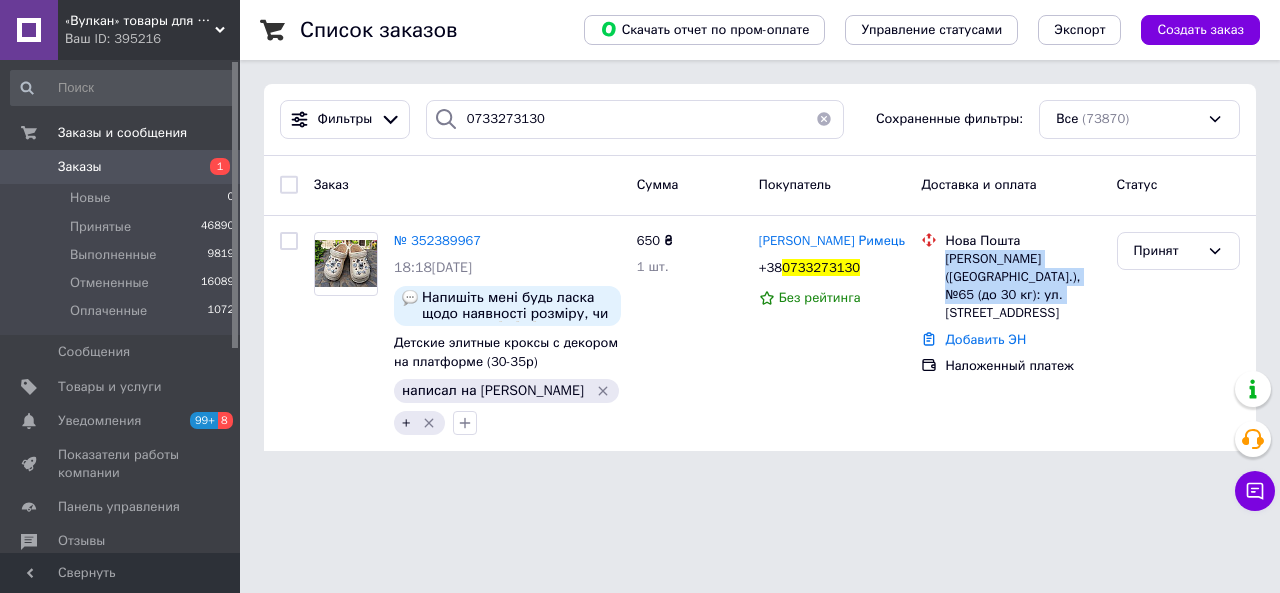 copy on "Львов (Львовская обл.), №65 (до 30 кг): ул. Научная, 96б" 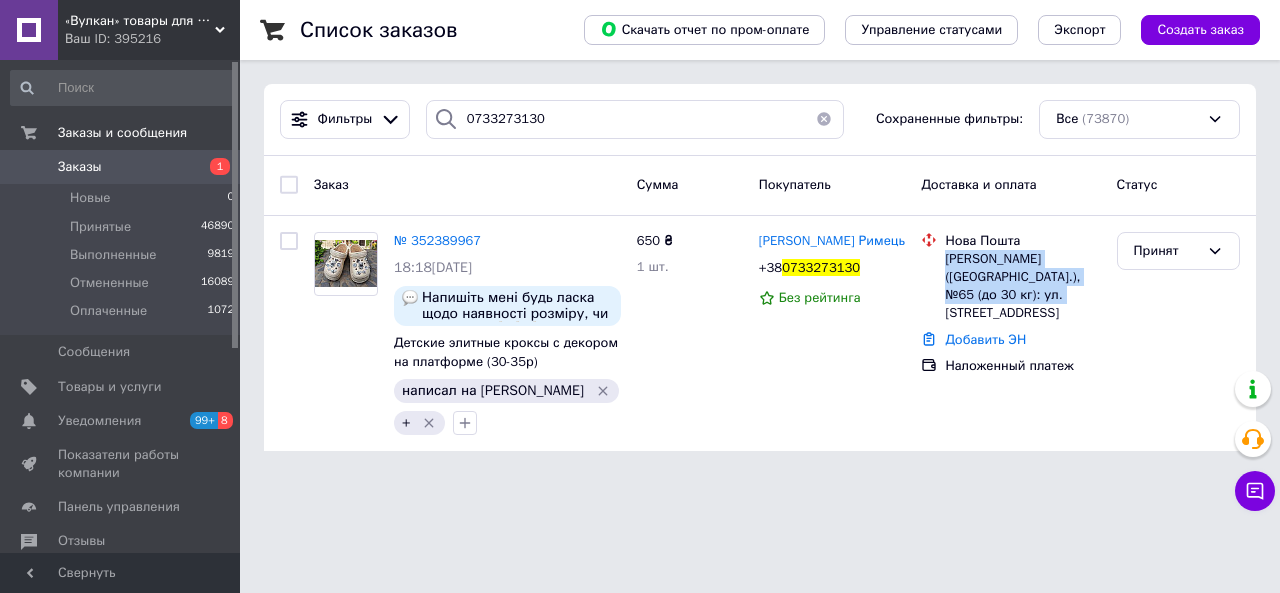 click at bounding box center [824, 119] 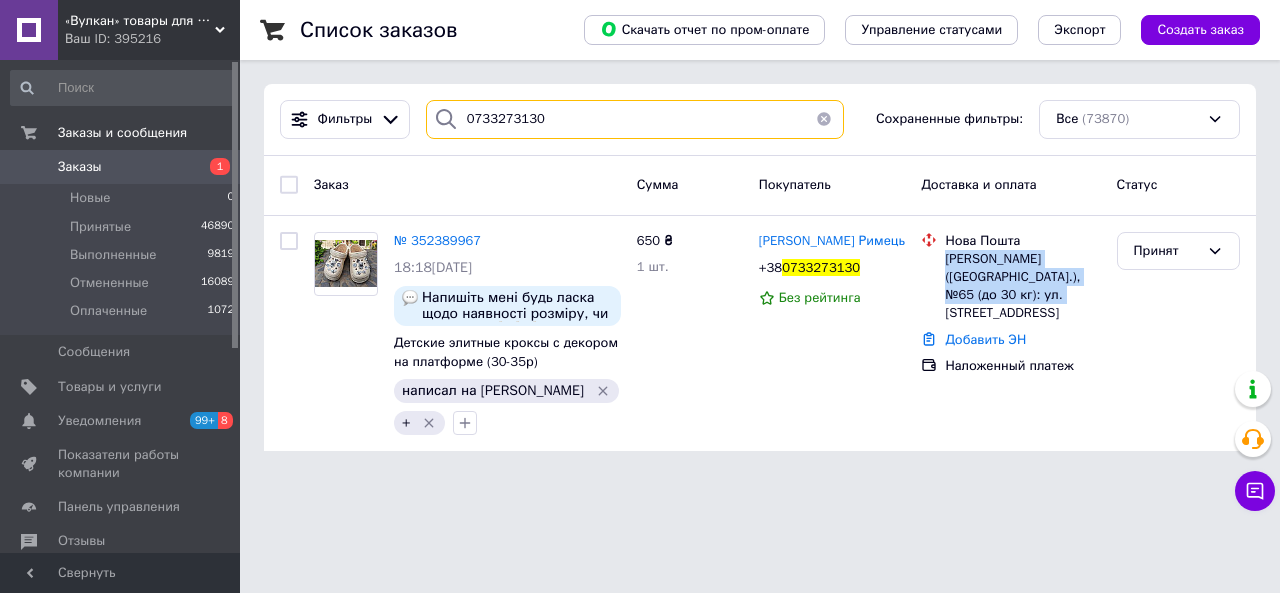 type 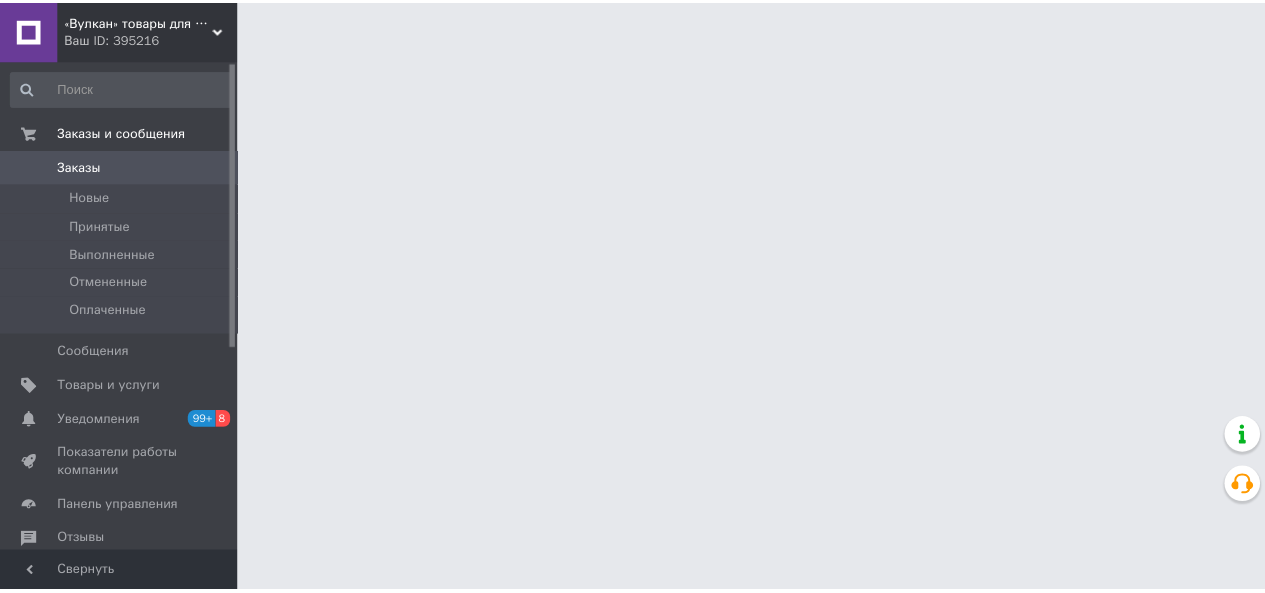 scroll, scrollTop: 0, scrollLeft: 0, axis: both 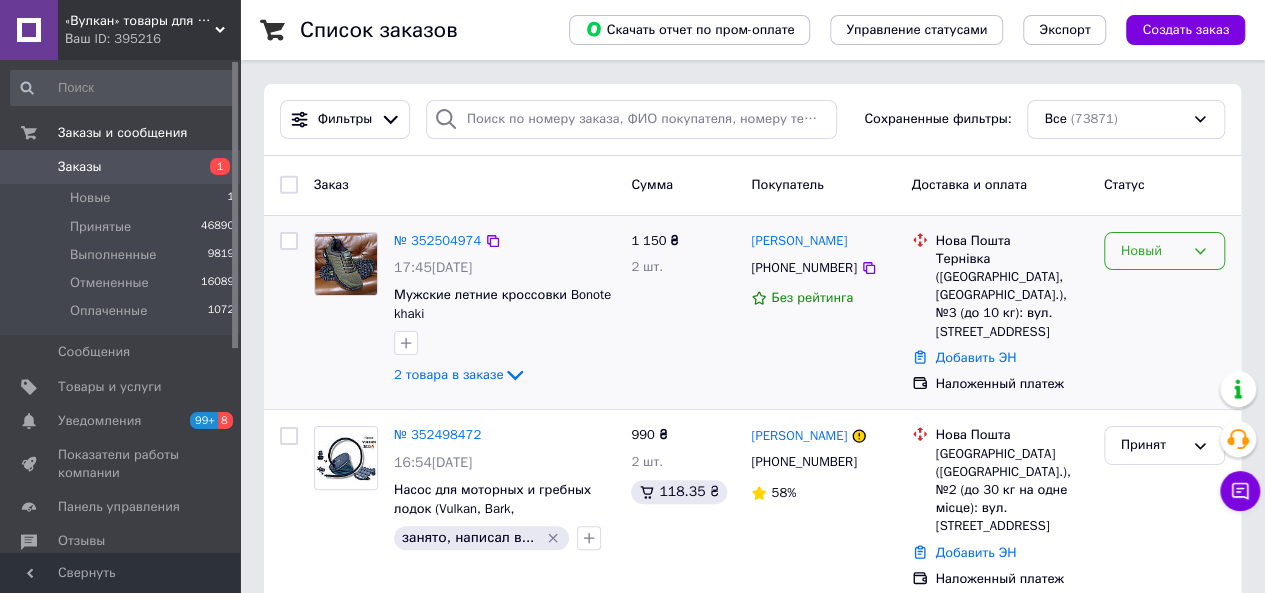 click on "Новый" at bounding box center (1164, 251) 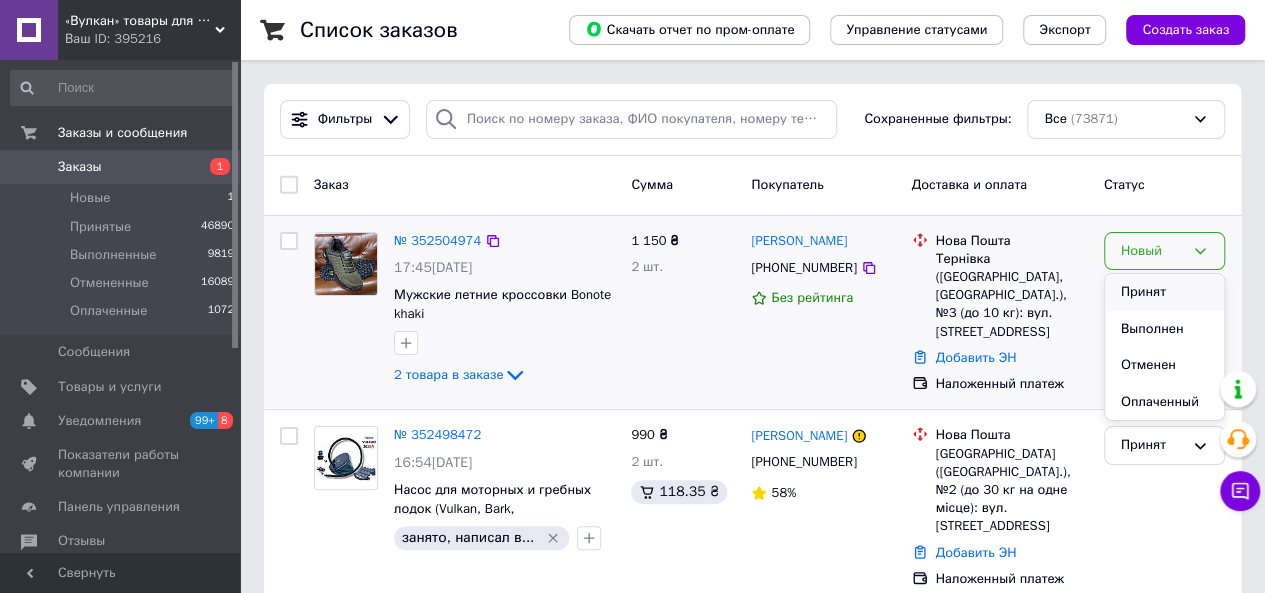 click on "Принят" at bounding box center [1164, 292] 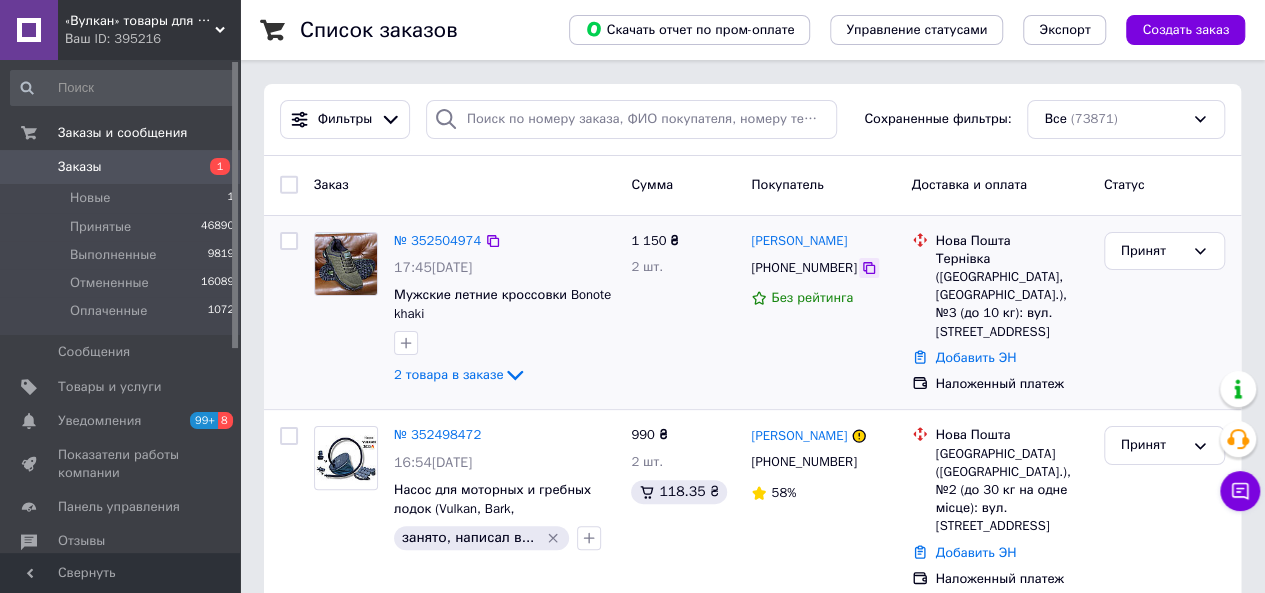 click 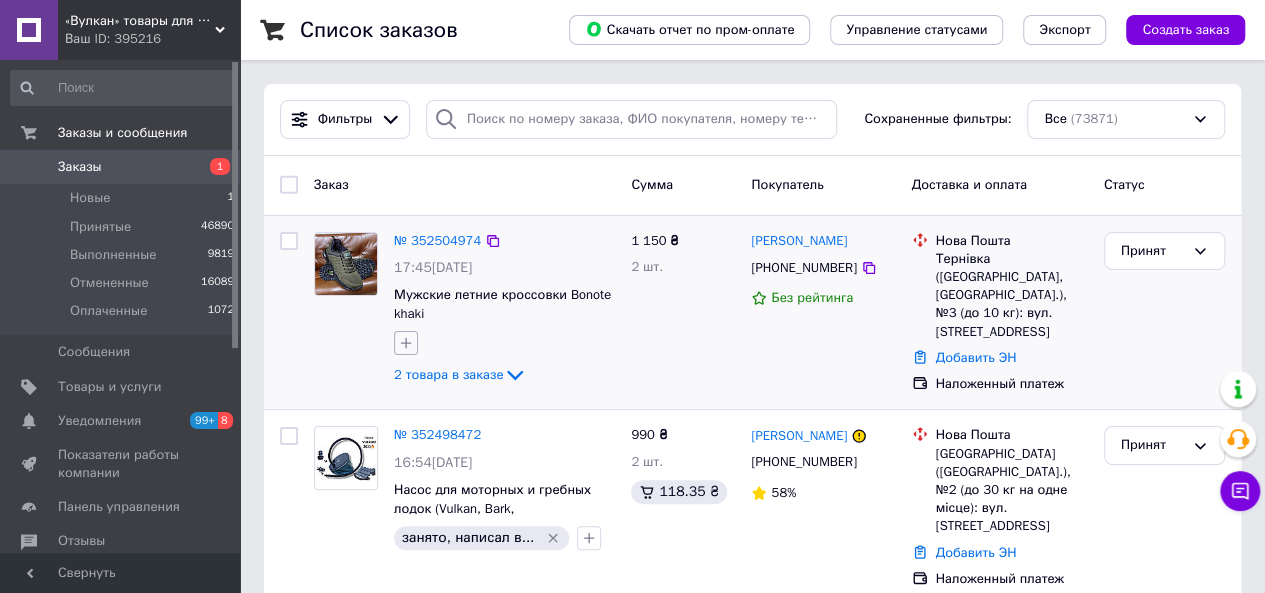 click 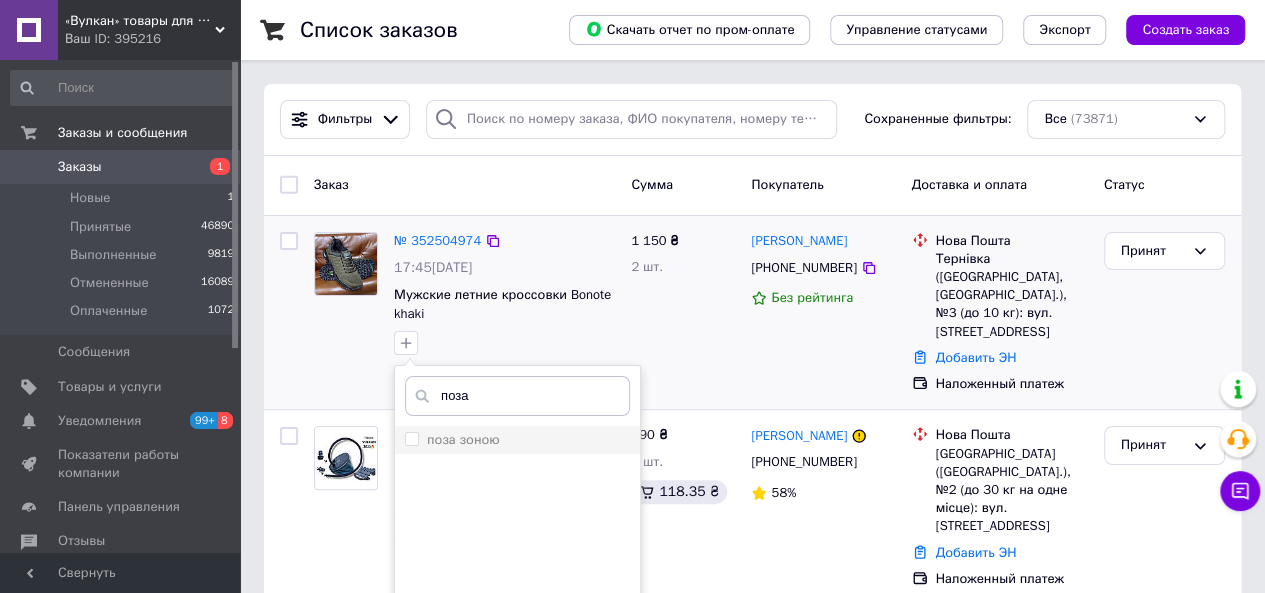 type on "поза" 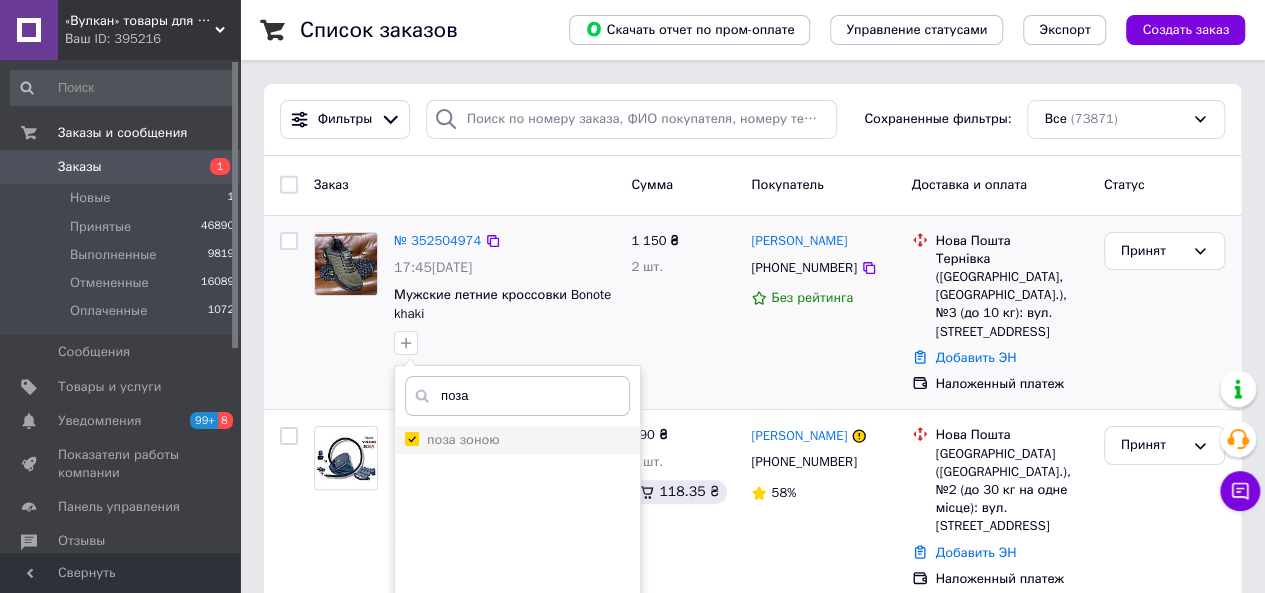 checkbox on "true" 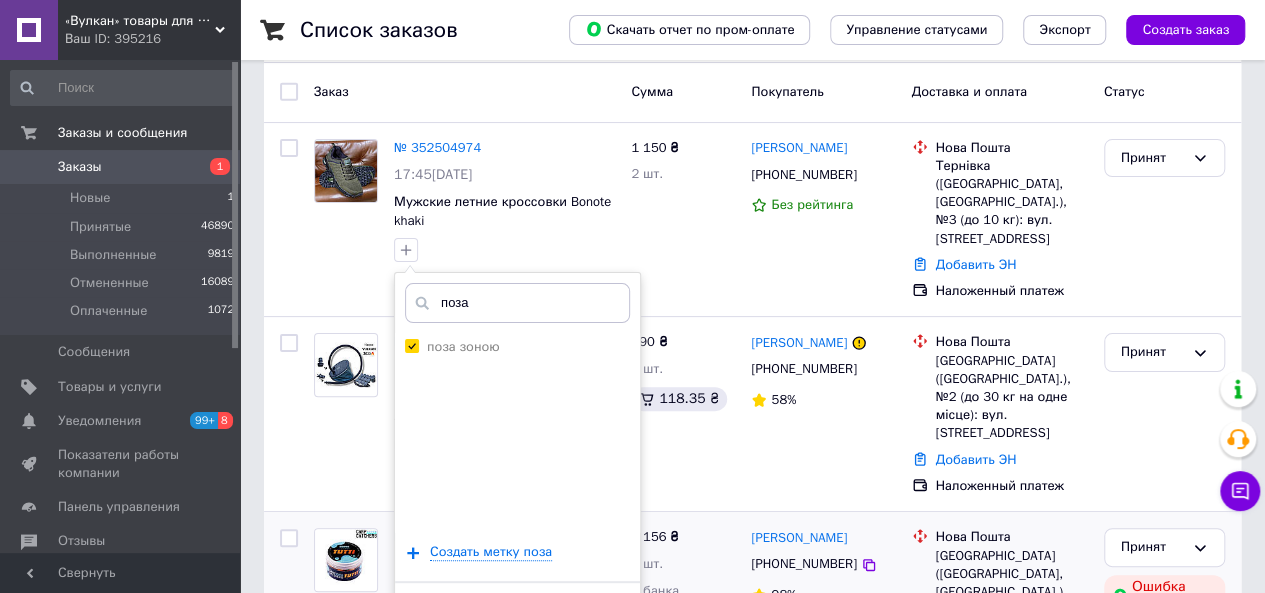 scroll, scrollTop: 300, scrollLeft: 0, axis: vertical 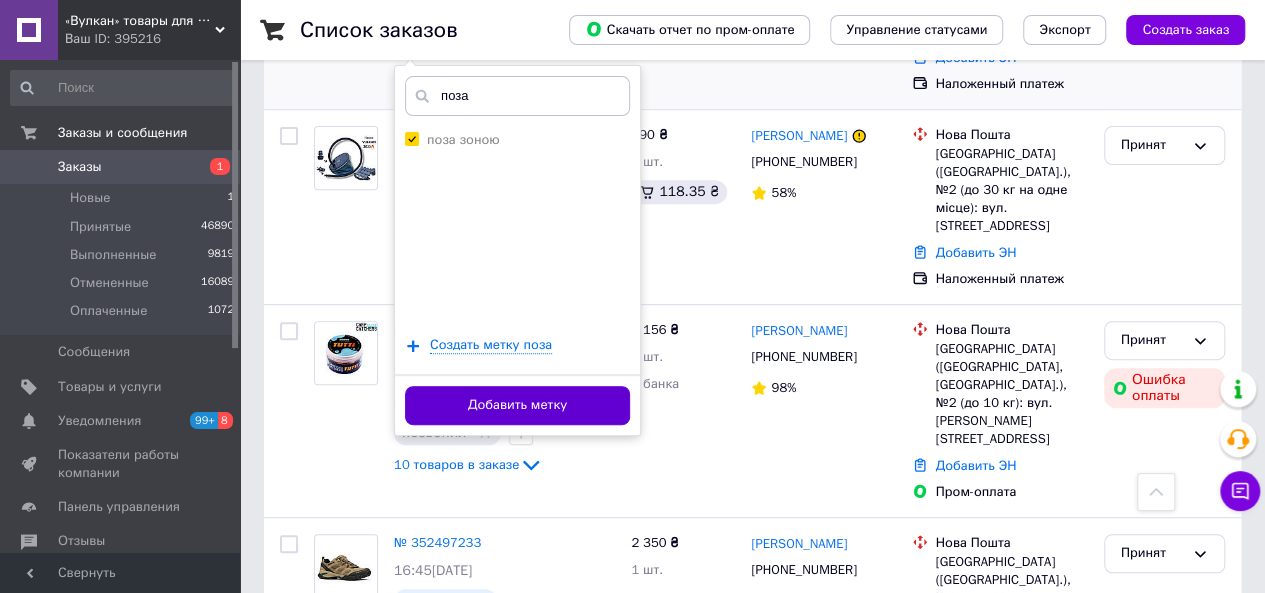 click on "Добавить метку" at bounding box center [517, 405] 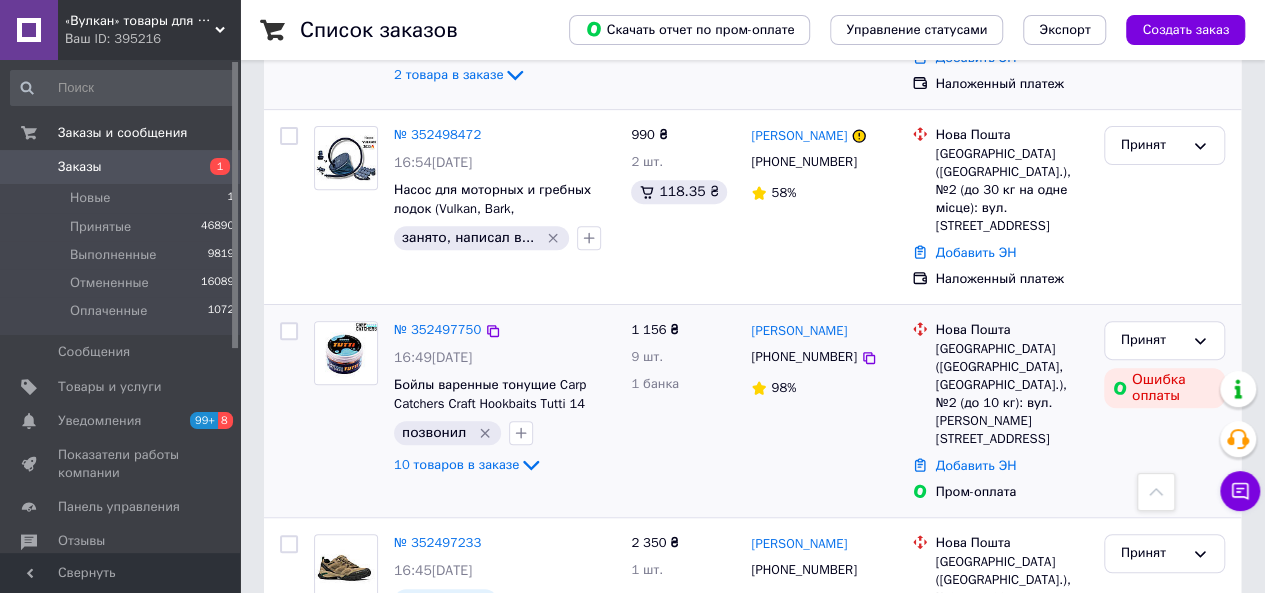 scroll, scrollTop: 0, scrollLeft: 0, axis: both 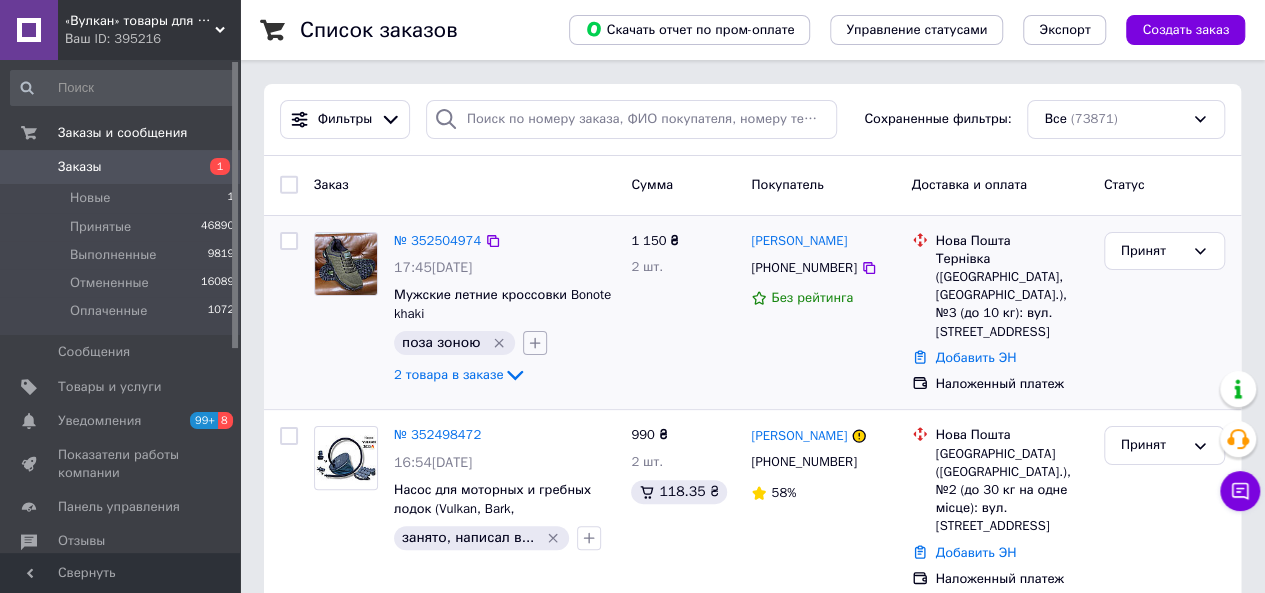 click 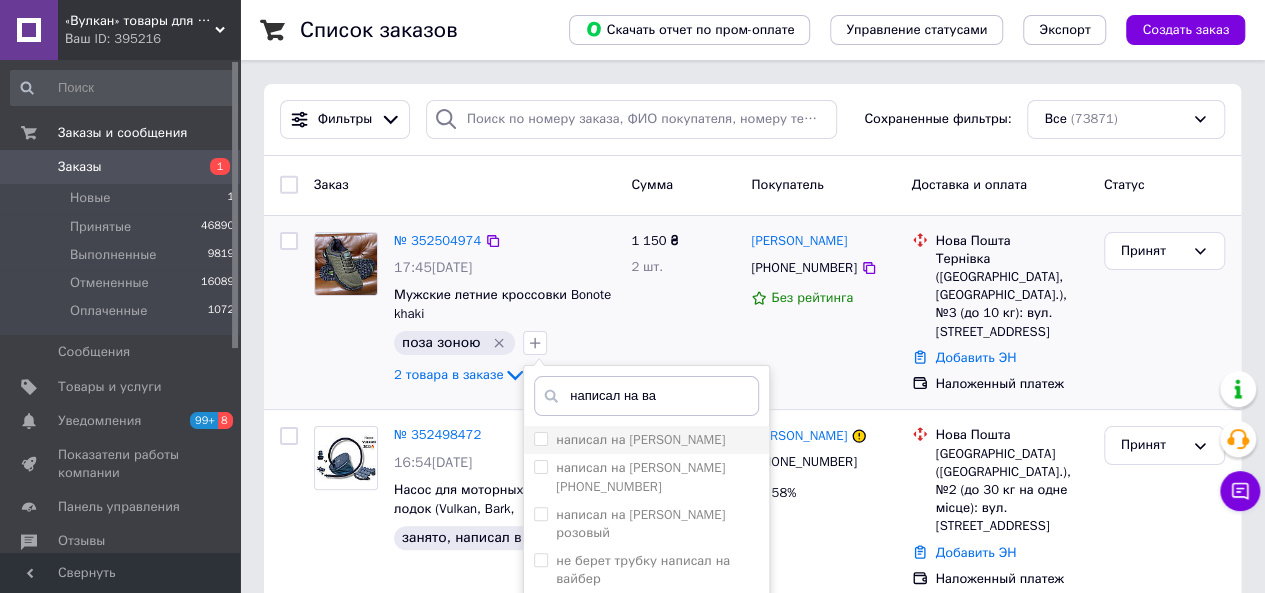 type on "написал на ва" 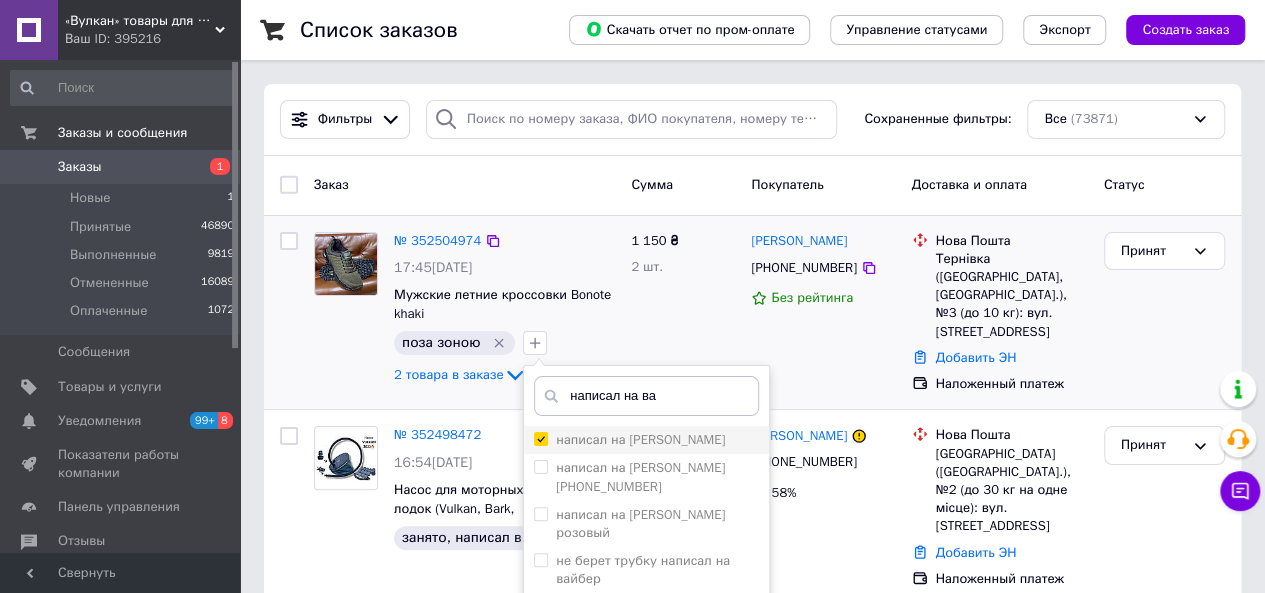 checkbox on "true" 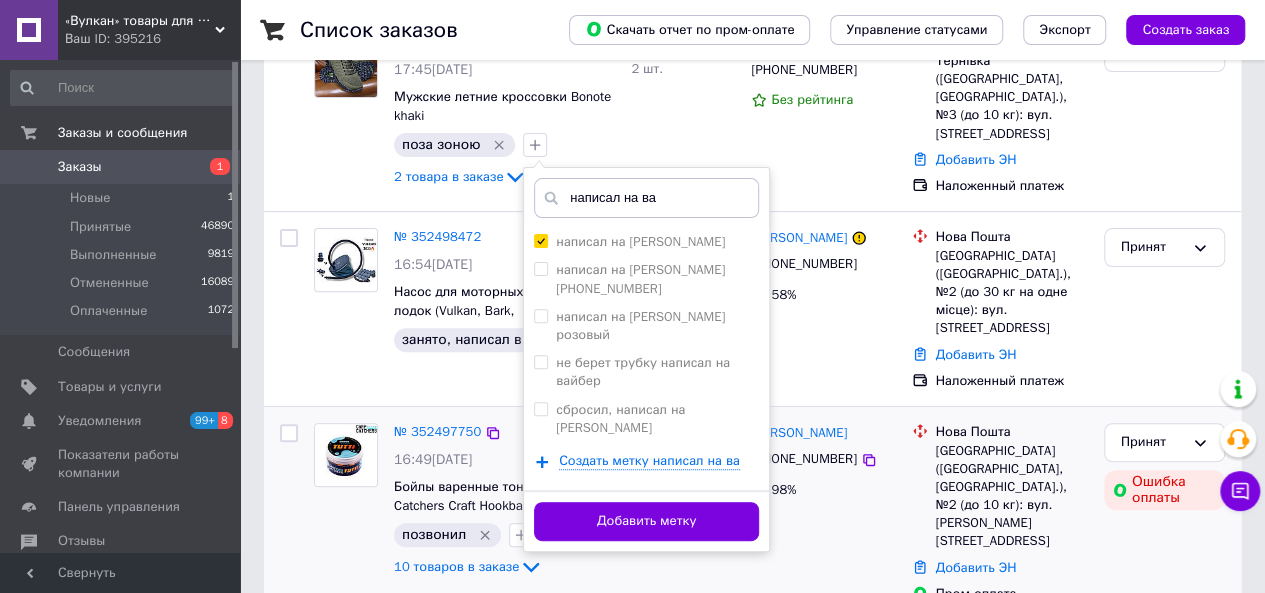scroll, scrollTop: 200, scrollLeft: 0, axis: vertical 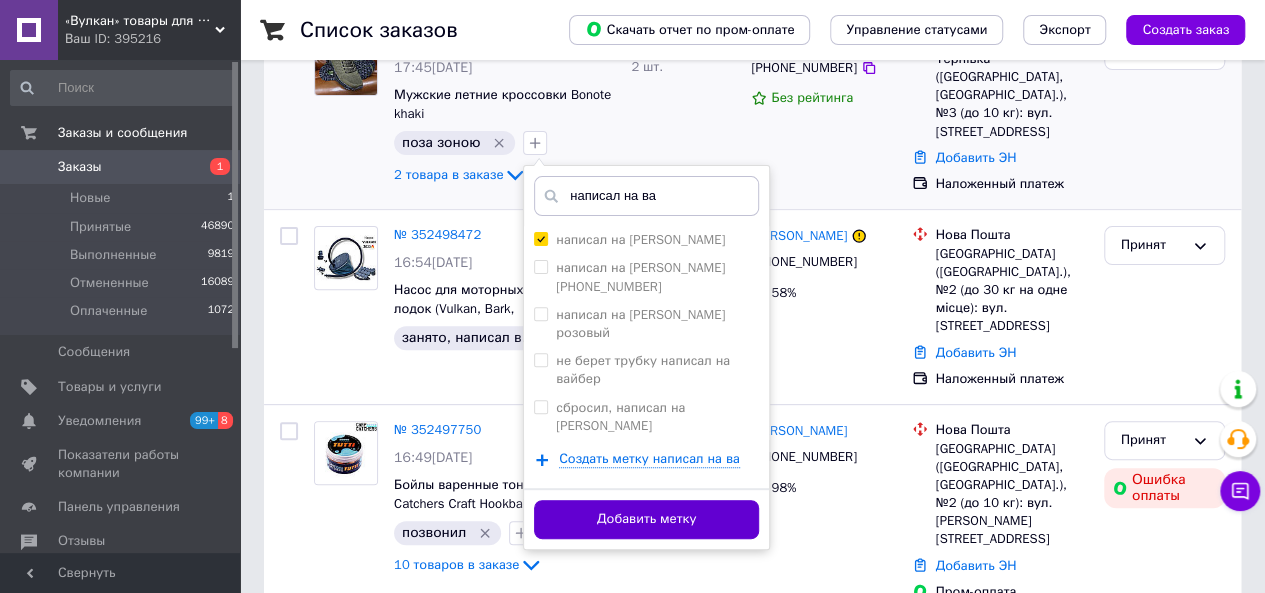 click on "Добавить метку" at bounding box center (646, 519) 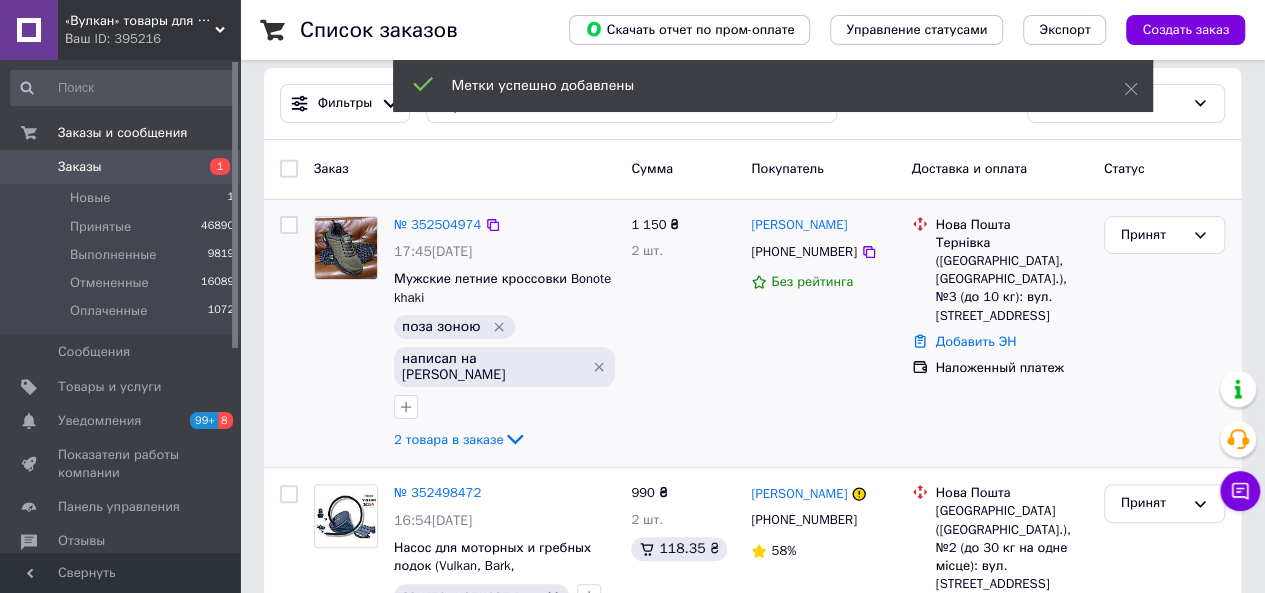 scroll, scrollTop: 0, scrollLeft: 0, axis: both 